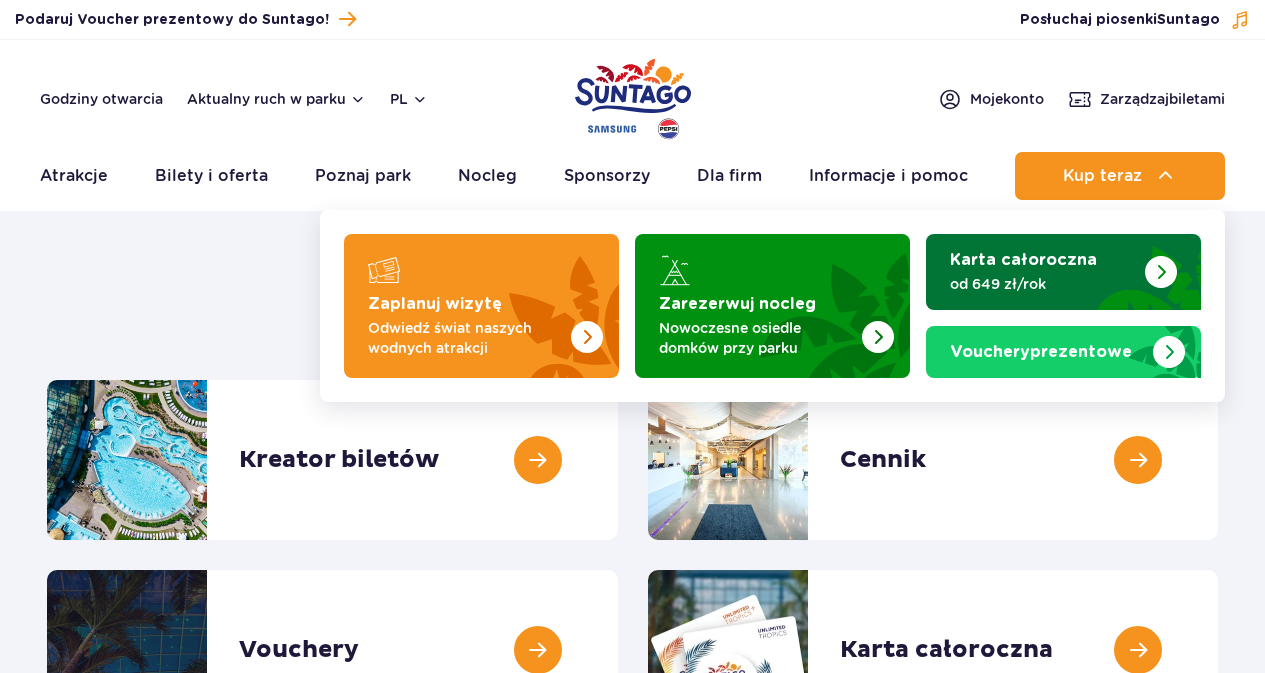scroll, scrollTop: 0, scrollLeft: 0, axis: both 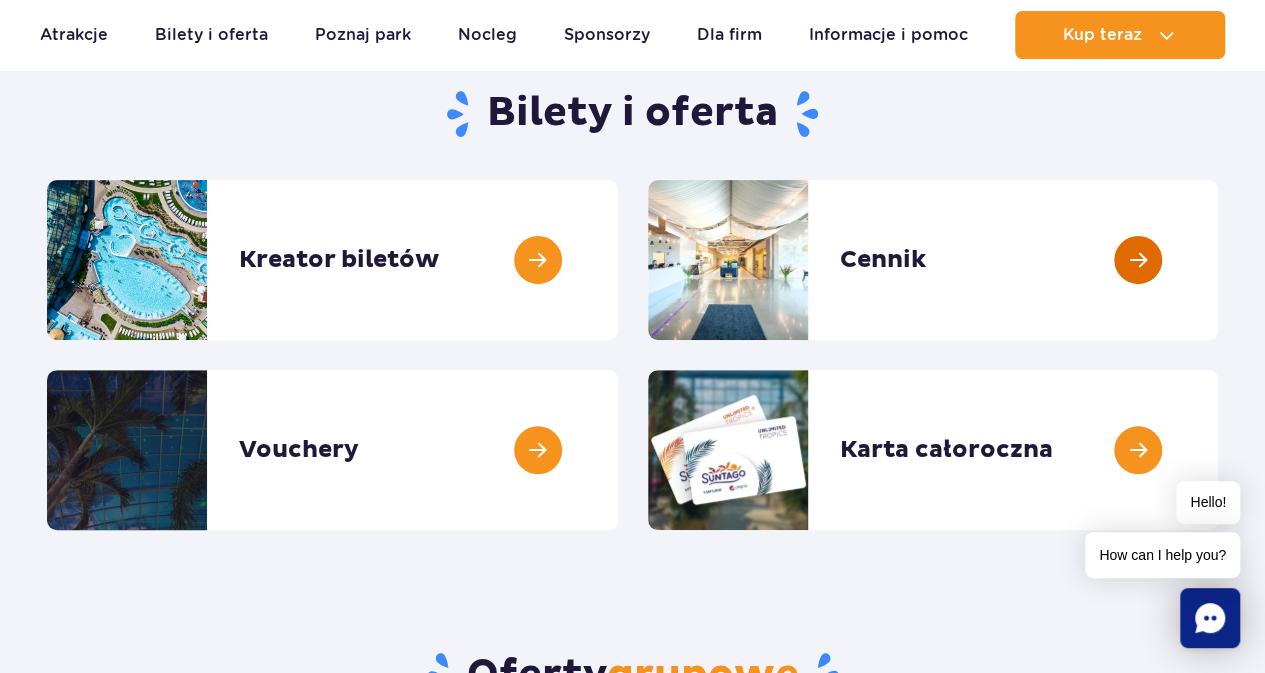 click at bounding box center [1218, 260] 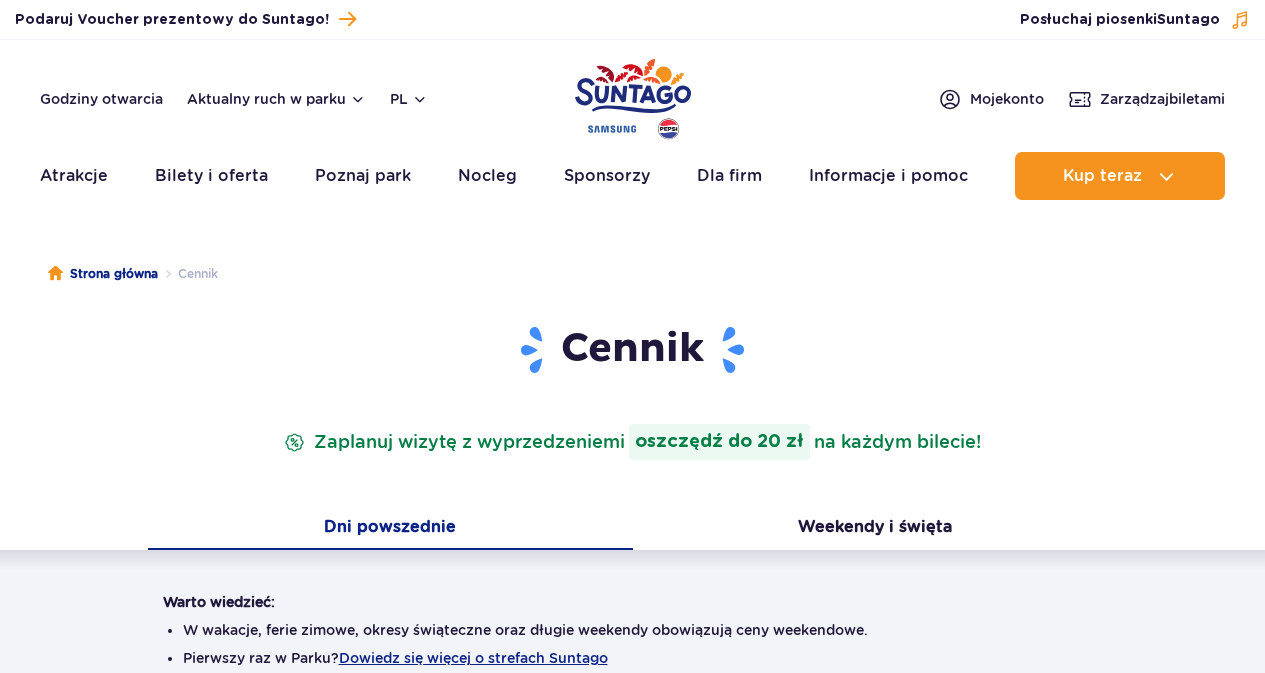 scroll, scrollTop: 0, scrollLeft: 0, axis: both 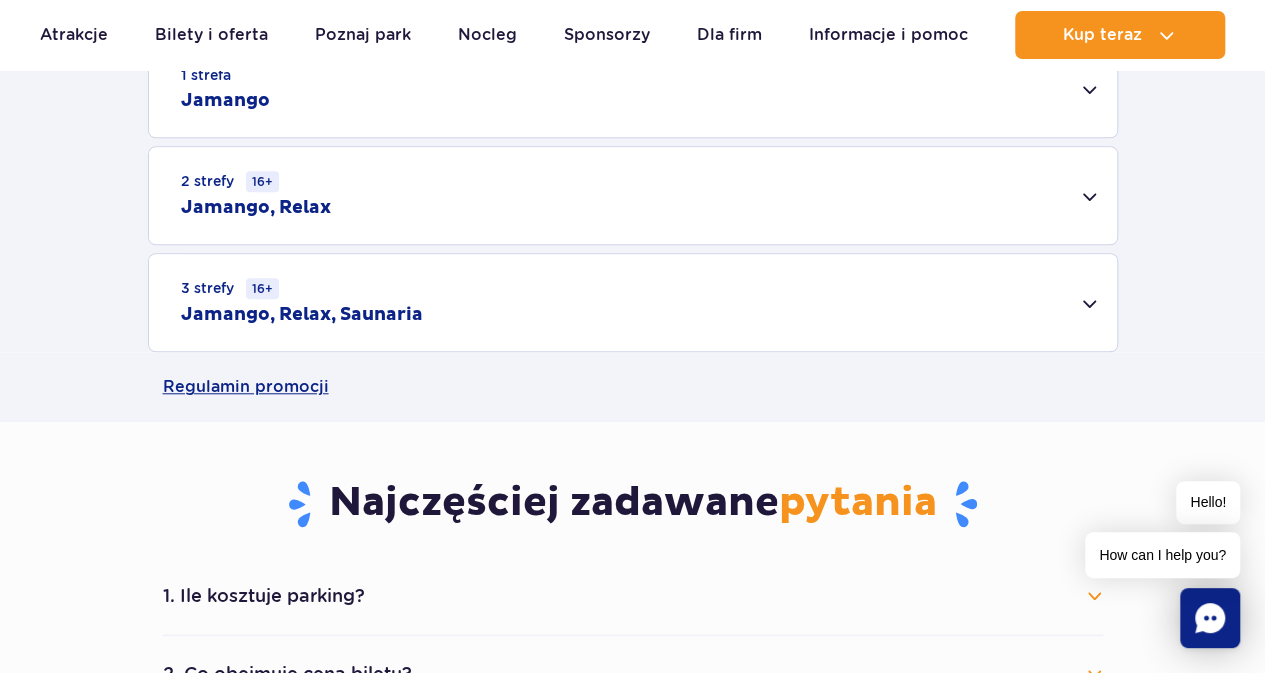 click on "3 strefy  16+
Jamango, Relax, Saunaria" at bounding box center (633, 302) 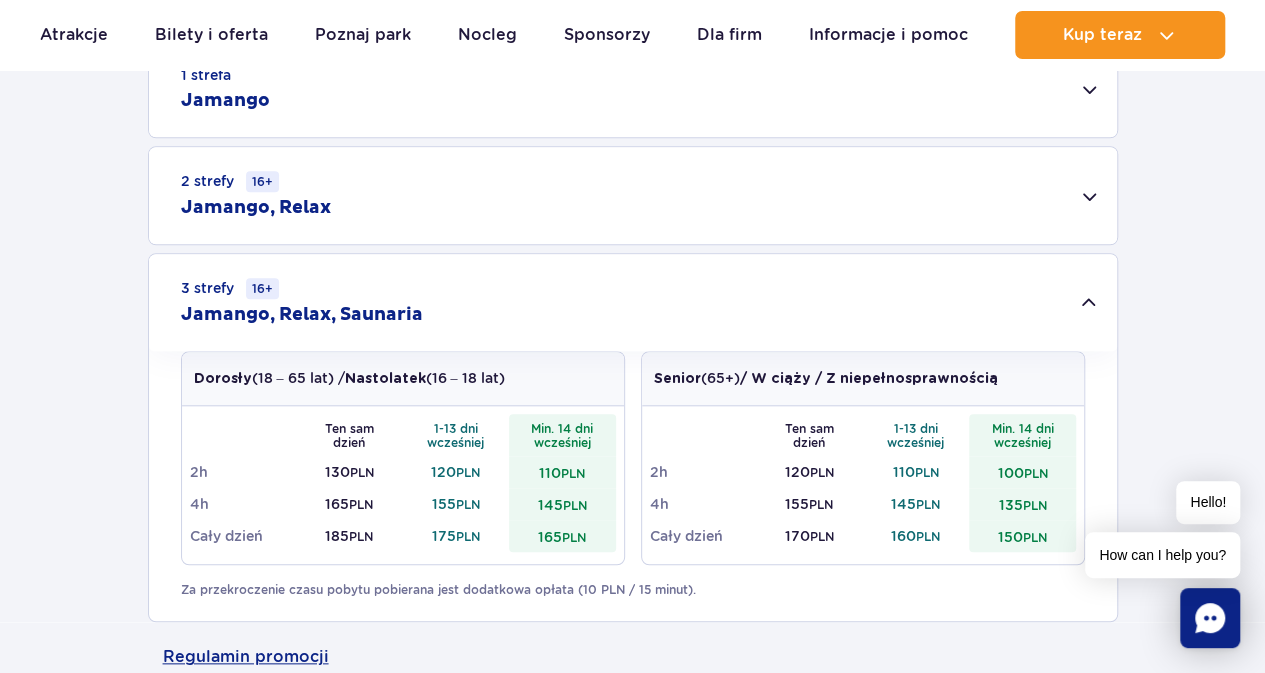 drag, startPoint x: 1237, startPoint y: 280, endPoint x: 1224, endPoint y: 296, distance: 20.615528 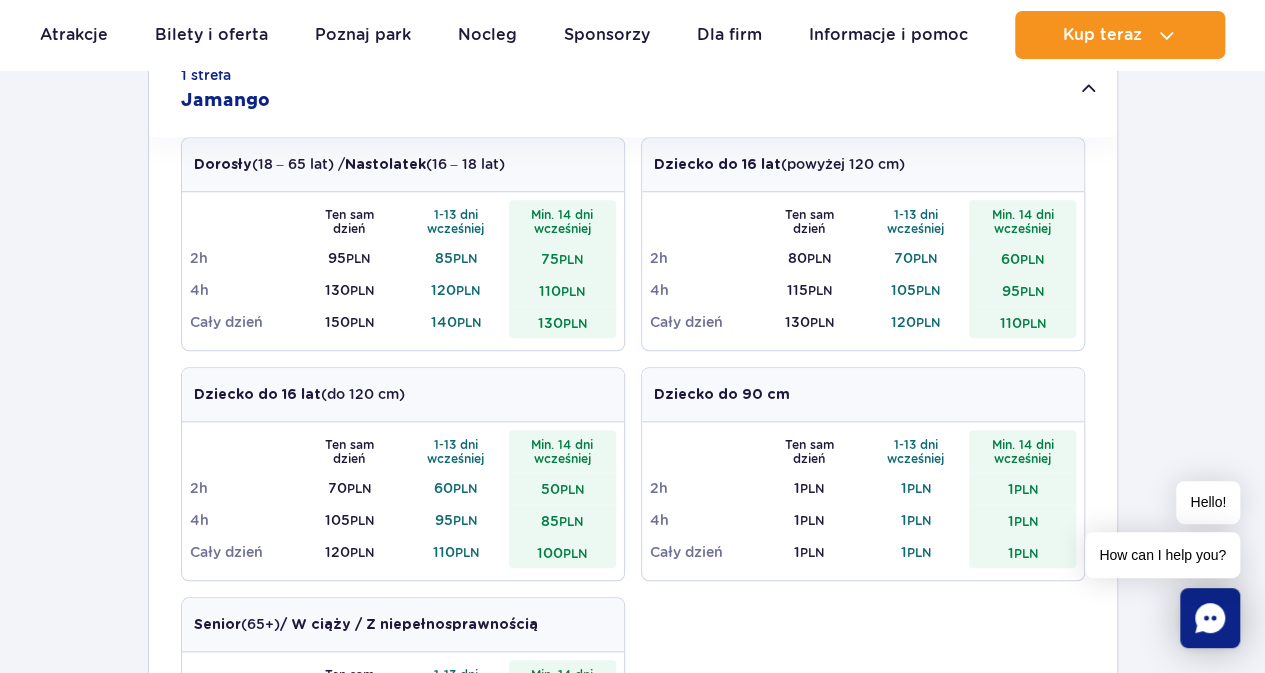 click on "1 strefa
Jamango
Dorosły  (18 – 65 lat) /  Nastolatek  (16 – 18 lat)
Ten sam dzień
1-13 dni wcześniej
Min. 14 dni wcześniej
2h 95  PLN 85  PLN 75  PLN
4h 130  PLN 120  PLN 110  PLN
Cały dzień 150  PLN 140  PLN 130  PLN
Dziecko do 16 lat  (powyżej 120 cm)
Ten sam dzień
1-13 dni wcześniej
Min. 14 dni wcześniej
2h 80  PLN 70  PLN 60  PLN
4h 115  PLN 105  PLN 95  PLN
Cały dzień 130  PLN PLN" at bounding box center (632, 694) 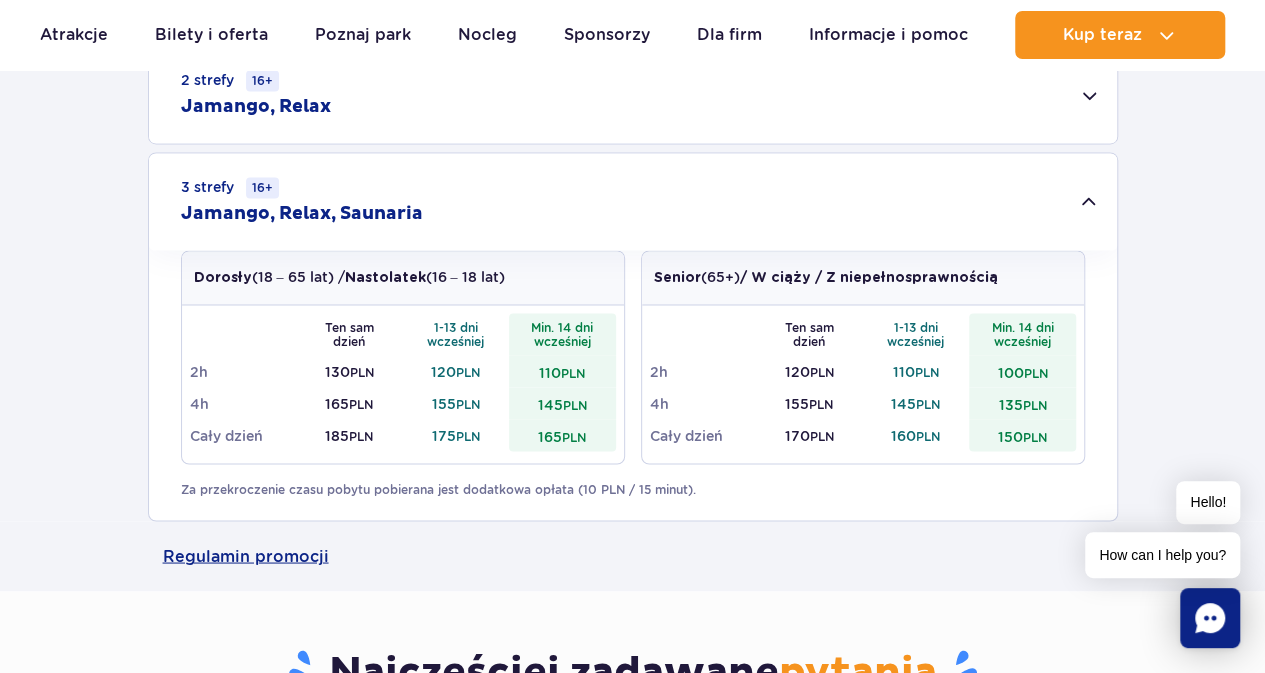 scroll, scrollTop: 1500, scrollLeft: 0, axis: vertical 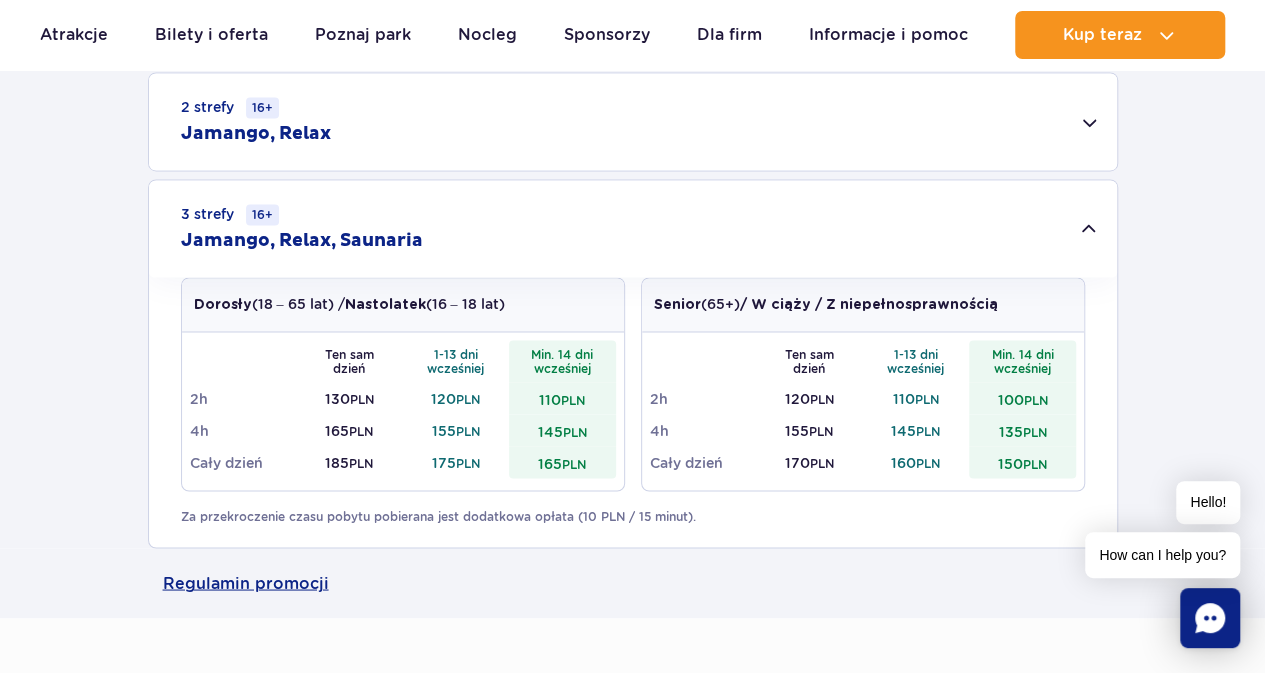 click on "2 strefy  16+
Jamango, Relax" at bounding box center (633, 121) 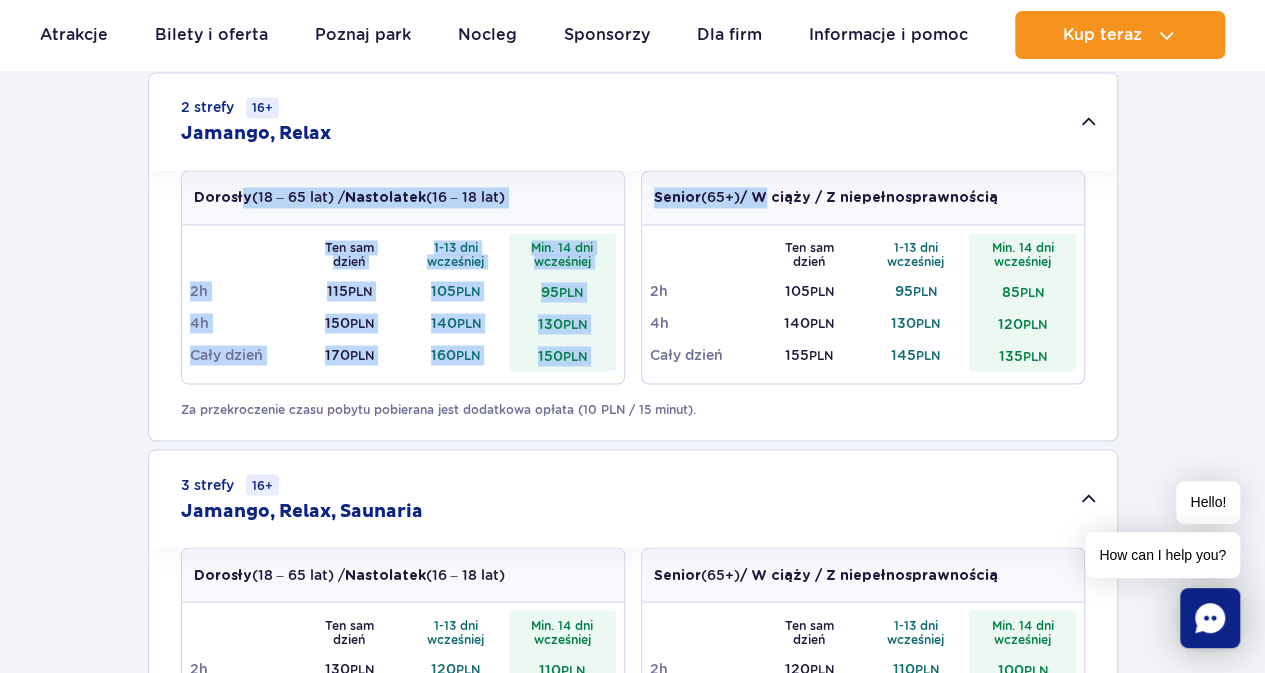 drag, startPoint x: 241, startPoint y: 184, endPoint x: 770, endPoint y: 193, distance: 529.07654 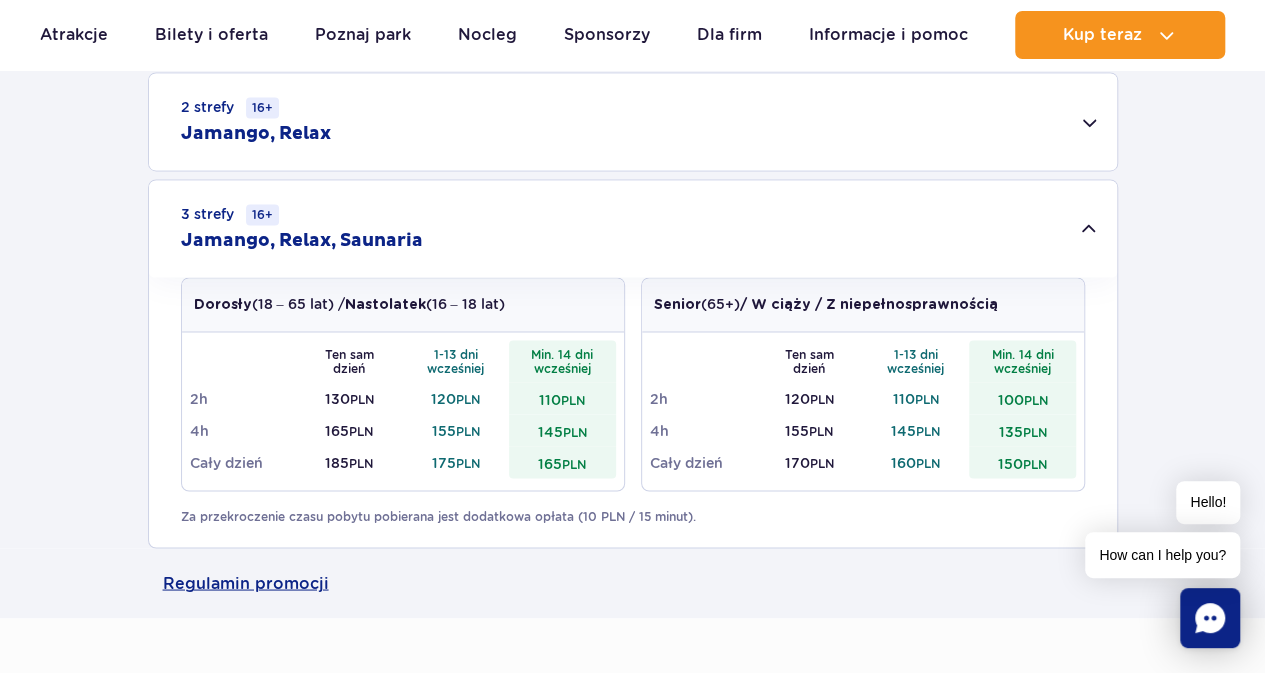 click on "2 strefy  16+
Jamango, Relax" at bounding box center (633, 121) 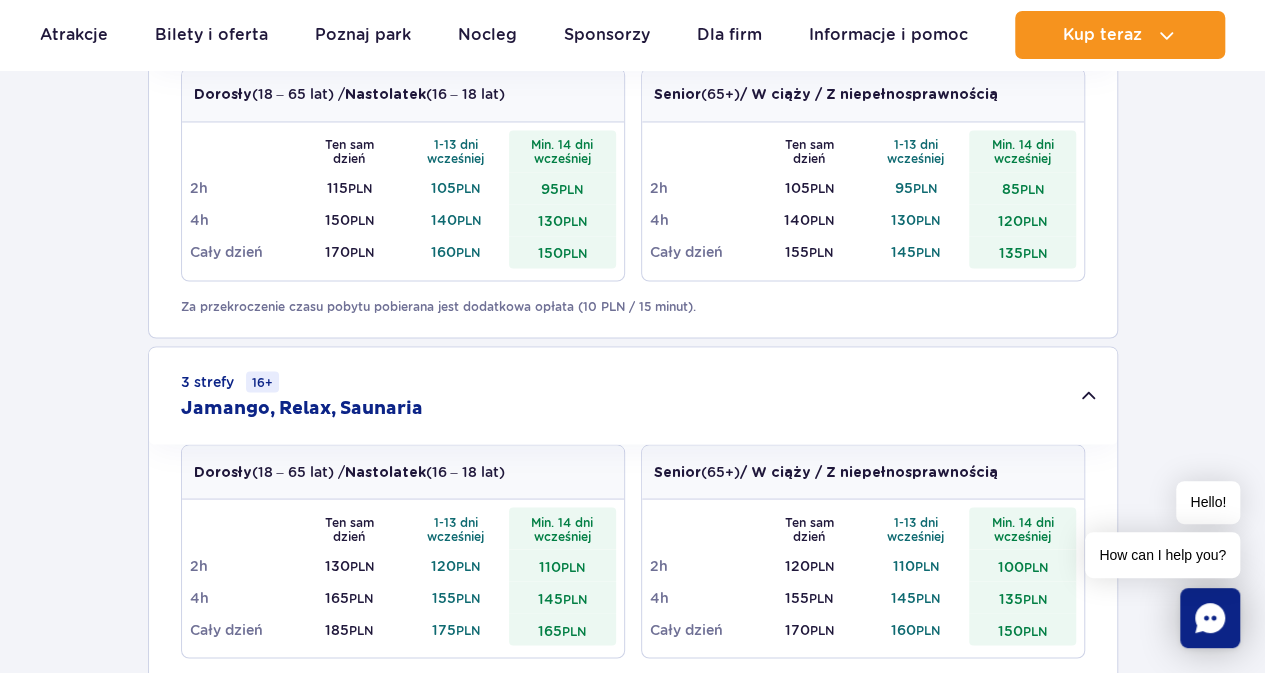 scroll, scrollTop: 1700, scrollLeft: 0, axis: vertical 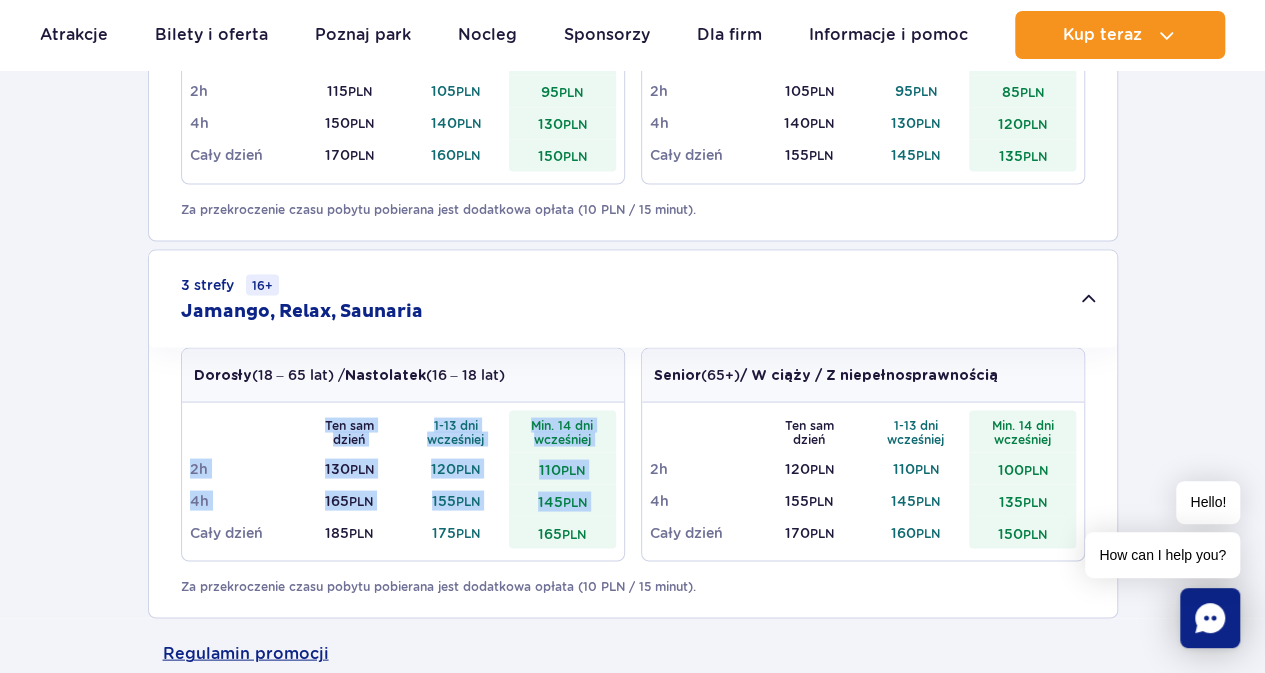 drag, startPoint x: 190, startPoint y: 530, endPoint x: 568, endPoint y: 553, distance: 378.6991 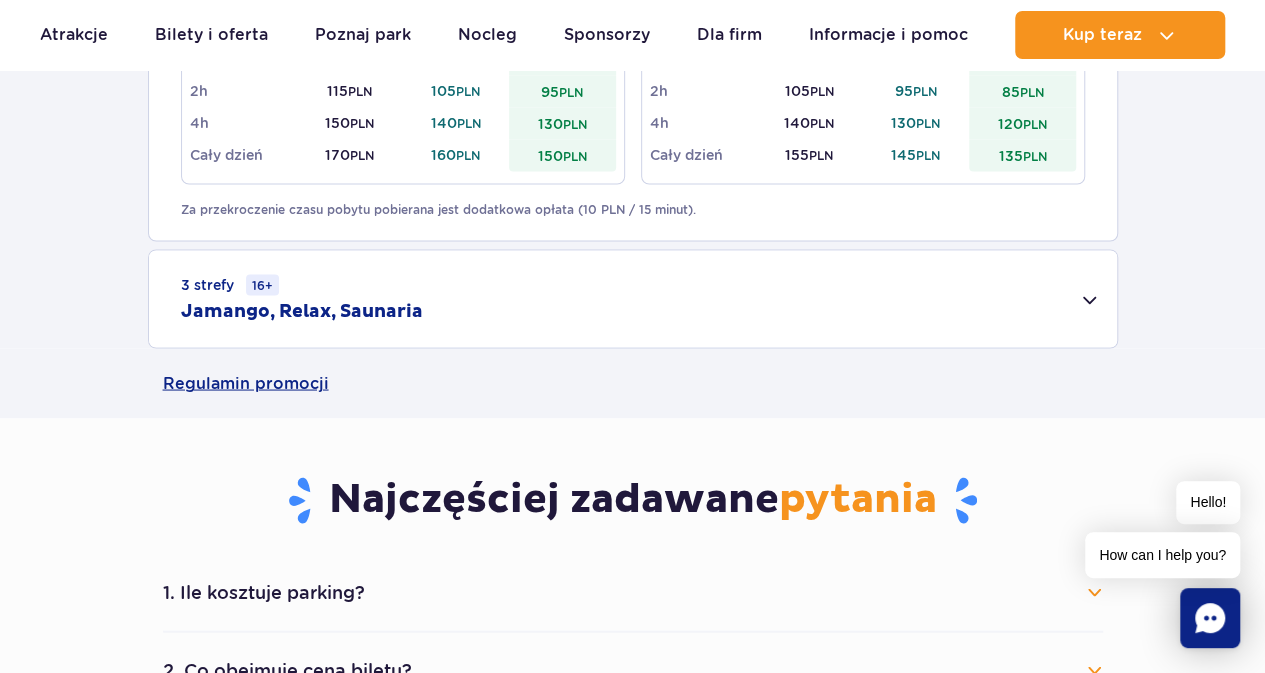 click on "Regulamin promocji" at bounding box center [632, 383] 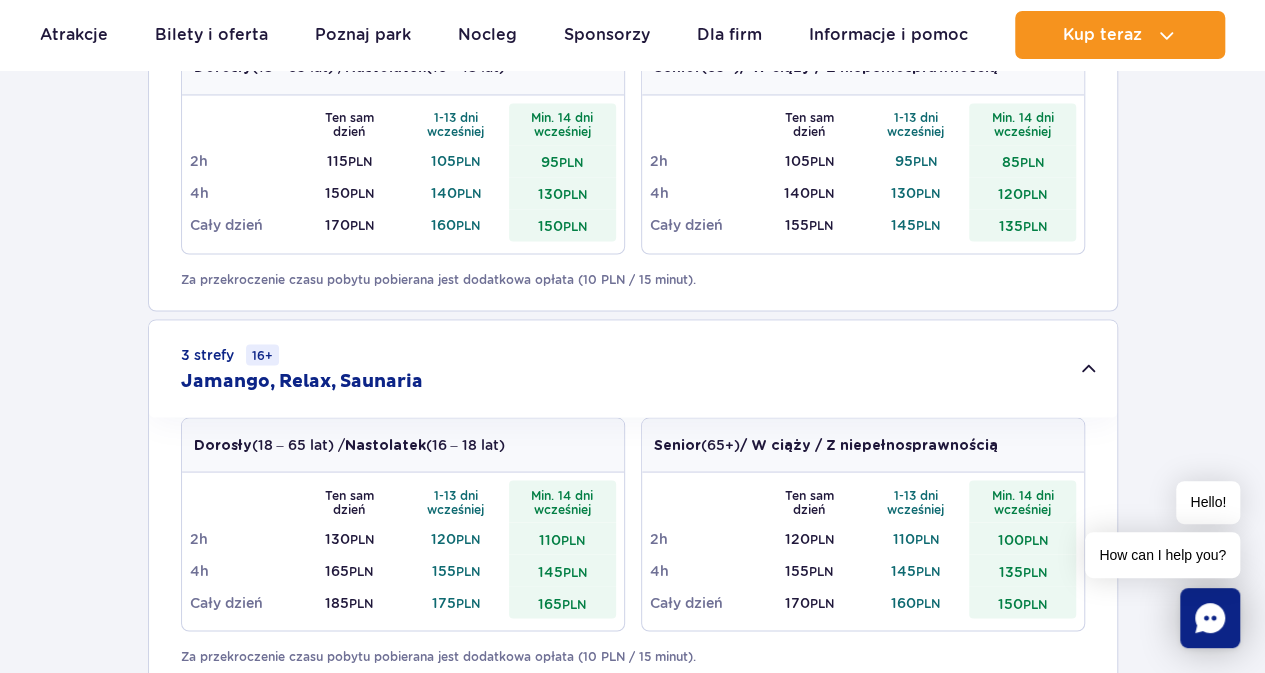 scroll, scrollTop: 1600, scrollLeft: 0, axis: vertical 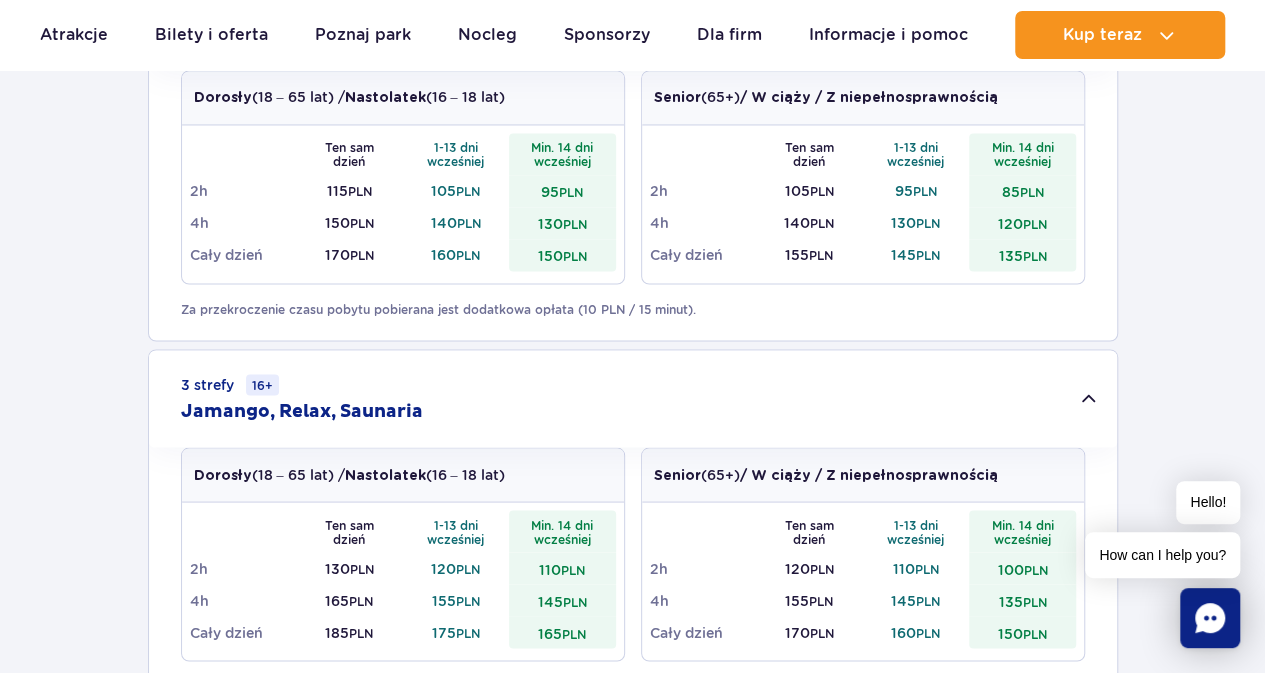 click on "1 strefa
Jamango
Dorosły  (18 – 65 lat) /  Nastolatek  (16 – 18 lat)
Ten sam dzień
1-13 dni wcześniej
Min. 14 dni wcześniej
2h 95  PLN 85  PLN 75  PLN
4h 130  PLN 120  PLN 110  PLN
Cały dzień 150  PLN 140  PLN 130  PLN
Dziecko do 16 lat  (powyżej 120 cm)
Ten sam dzień
1-13 dni wcześniej
Min. 14 dni wcześniej
2h 80  PLN 70  PLN 60  PLN
4h 115  PLN 105  PLN 95  PLN
Cały dzień 130  PLN PLN" at bounding box center (632, -71) 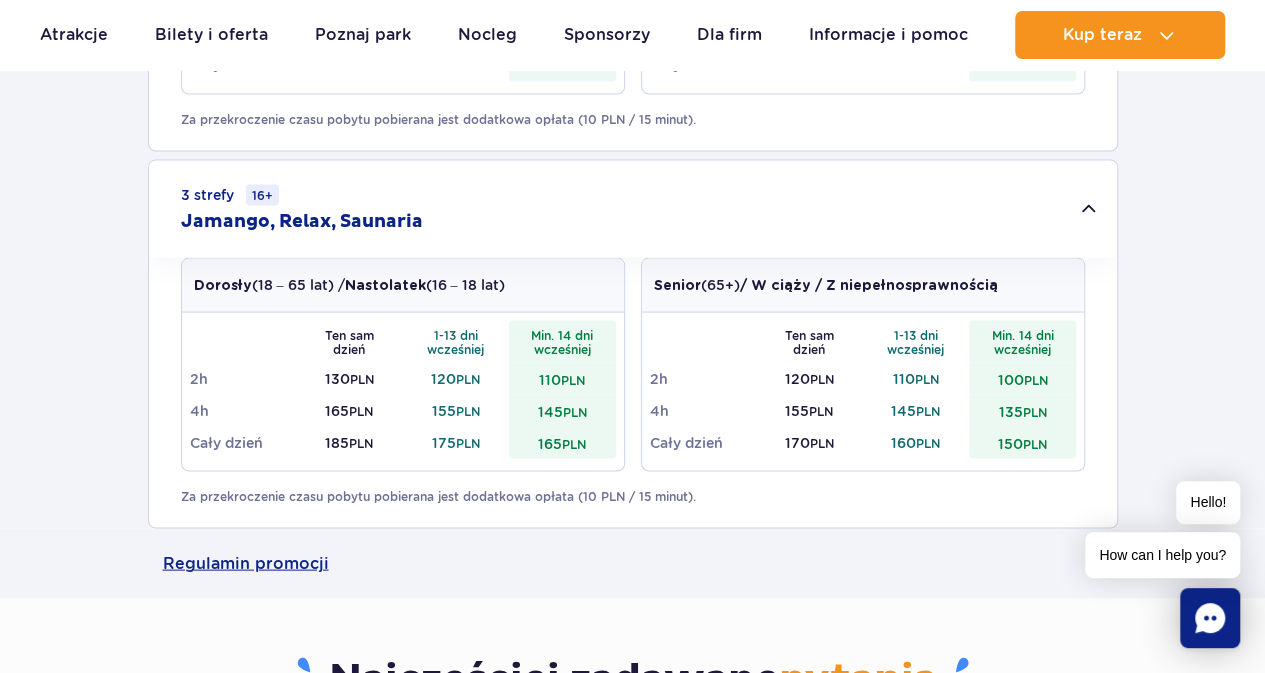 scroll, scrollTop: 1800, scrollLeft: 0, axis: vertical 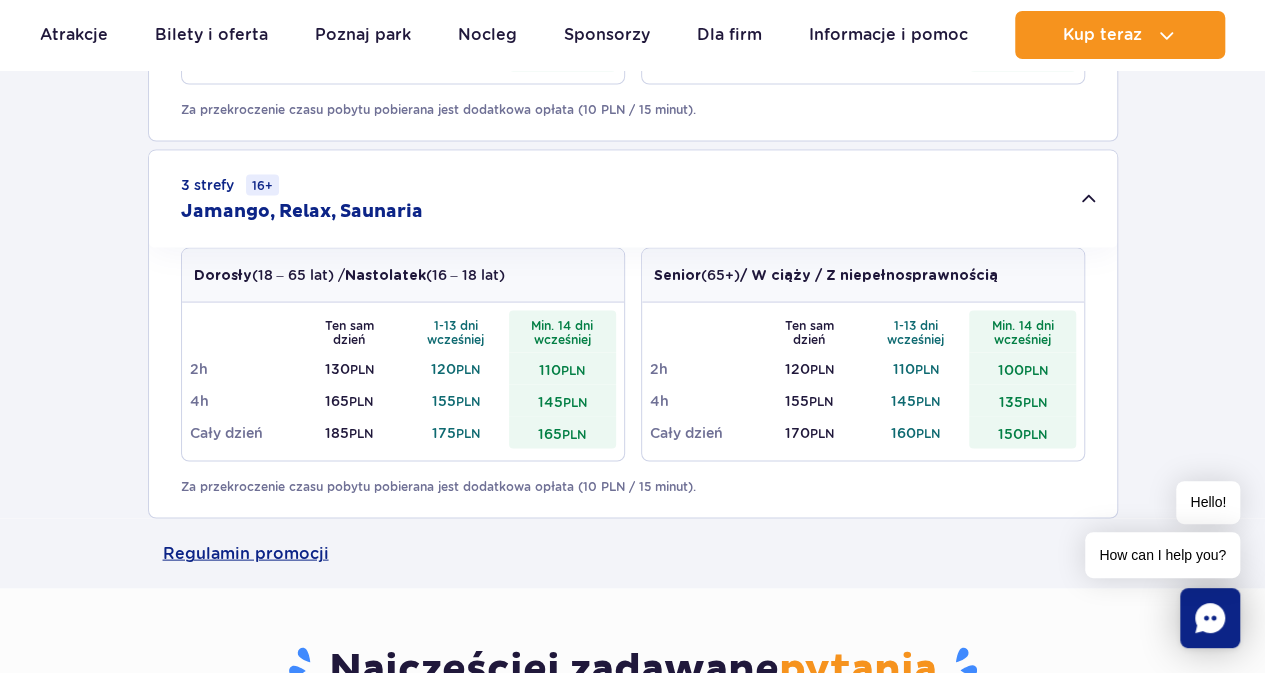 click on "1 strefa
Jamango
Dorosły  (18 – 65 lat) /  Nastolatek  (16 – 18 lat)
Ten sam dzień
1-13 dni wcześniej
Min. 14 dni wcześniej
2h 95  PLN 85  PLN 75  PLN
4h 130  PLN 120  PLN 110  PLN
Cały dzień 150  PLN 140  PLN 130  PLN
Dziecko do 16 lat  (powyżej 120 cm)
Ten sam dzień
1-13 dni wcześniej
Min. 14 dni wcześniej
2h 80  PLN 70  PLN 60  PLN
4h 115  PLN 105  PLN 95  PLN
Cały dzień 130  PLN PLN" at bounding box center (632, -271) 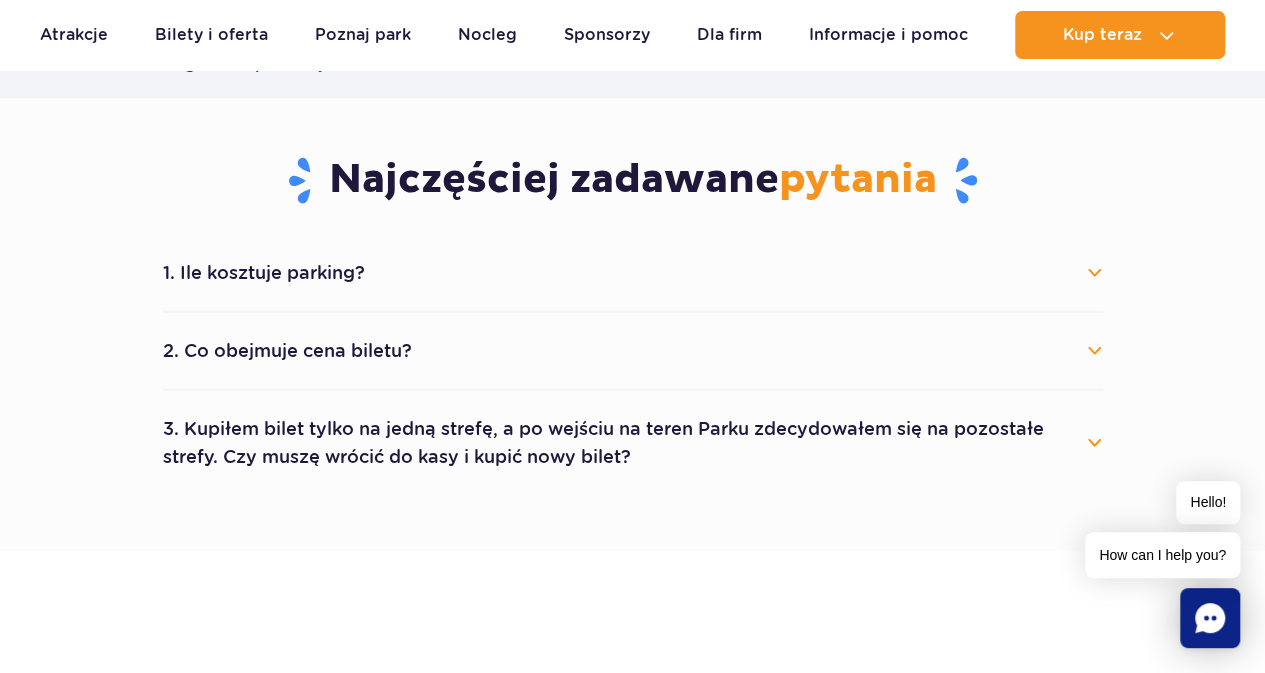 scroll, scrollTop: 2400, scrollLeft: 0, axis: vertical 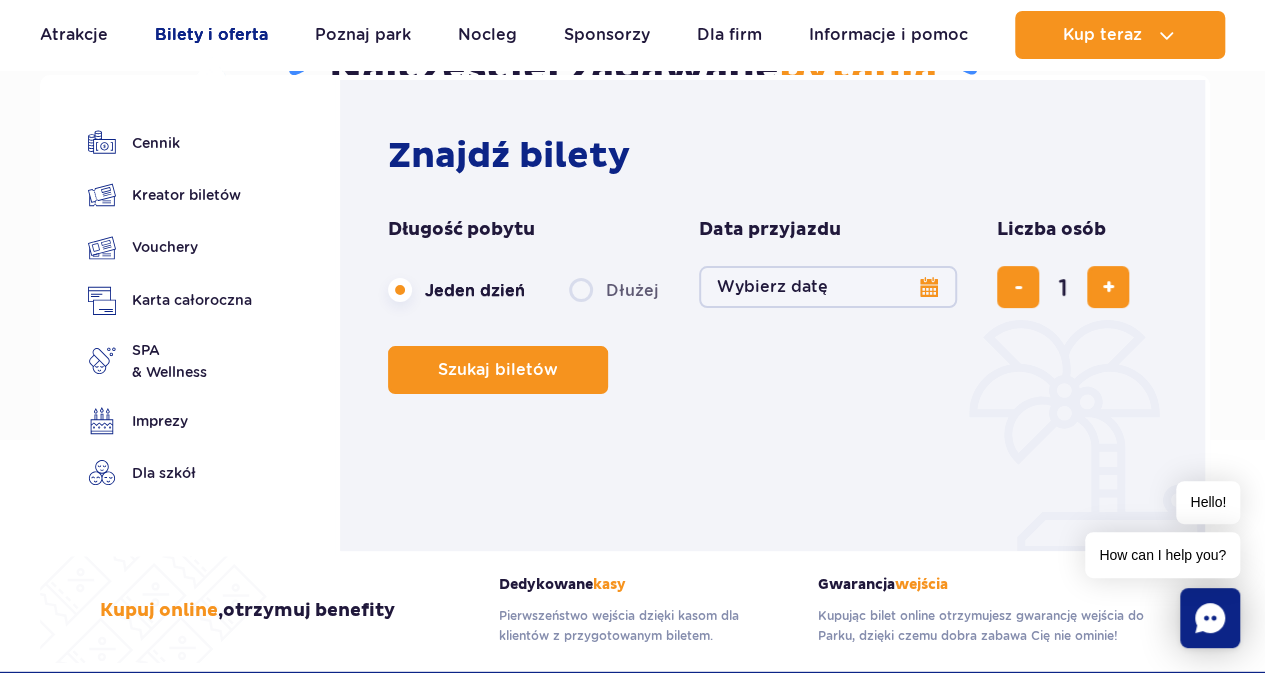click on "Bilety i oferta" at bounding box center [211, 35] 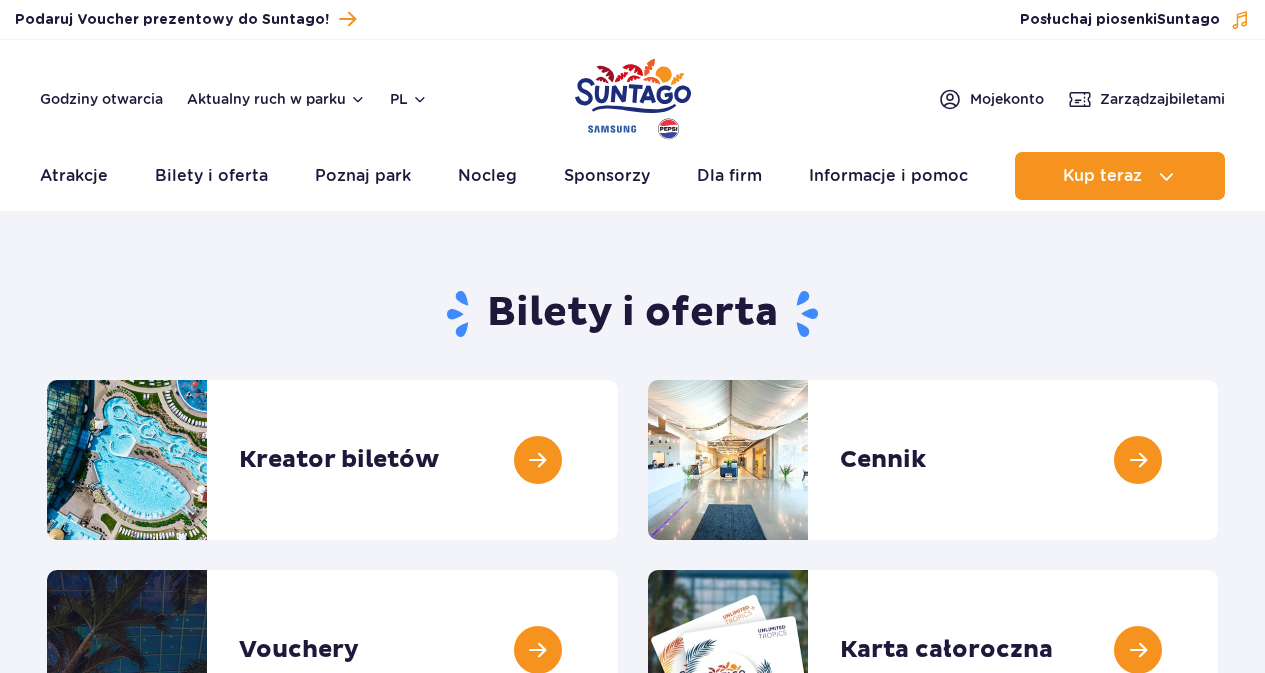 scroll, scrollTop: 0, scrollLeft: 0, axis: both 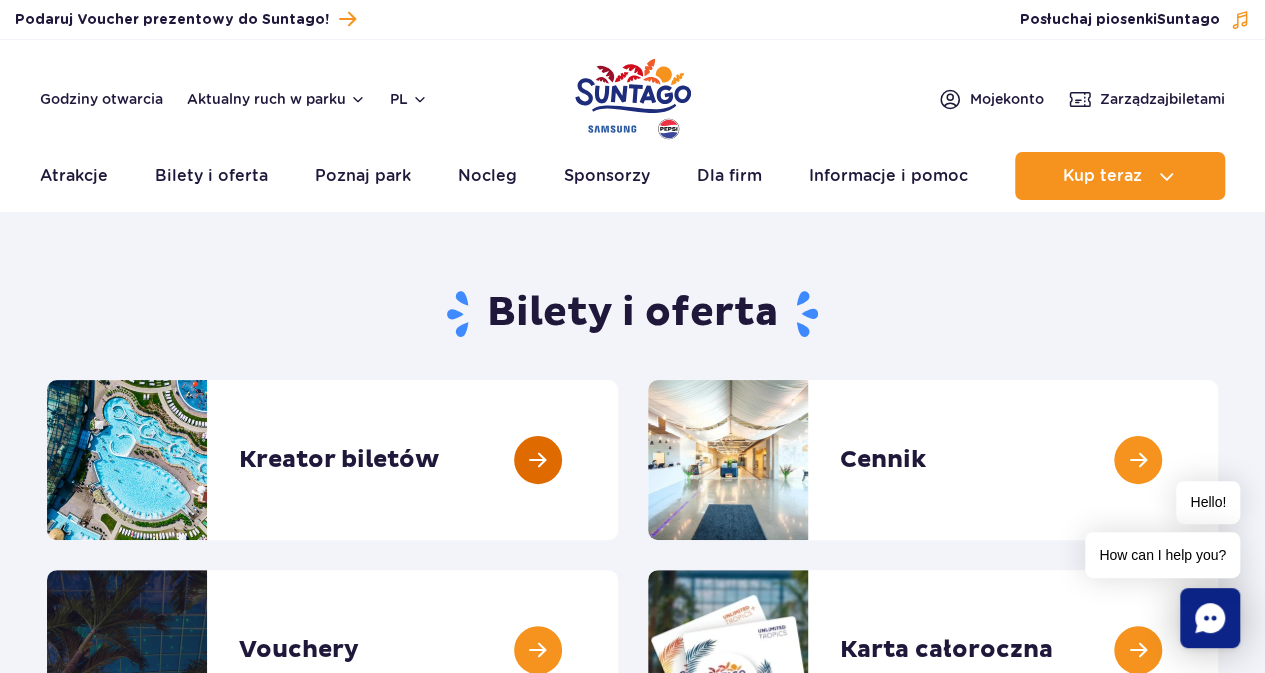 click at bounding box center [618, 460] 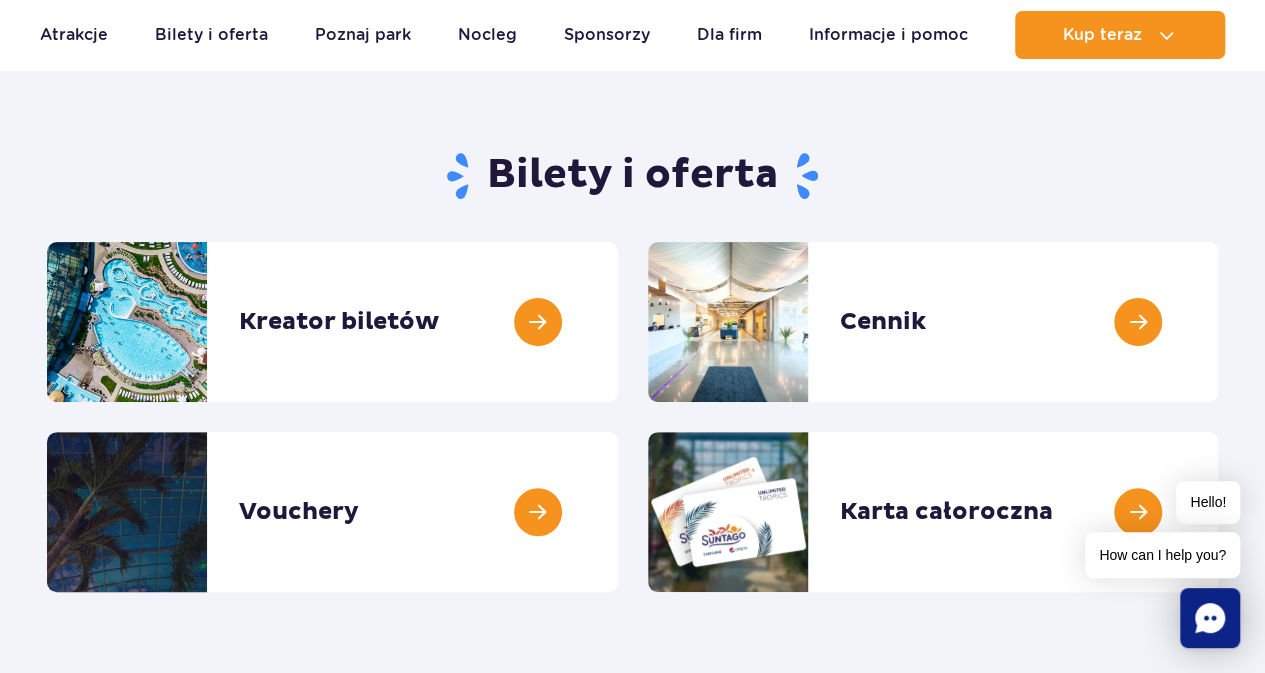 scroll, scrollTop: 0, scrollLeft: 0, axis: both 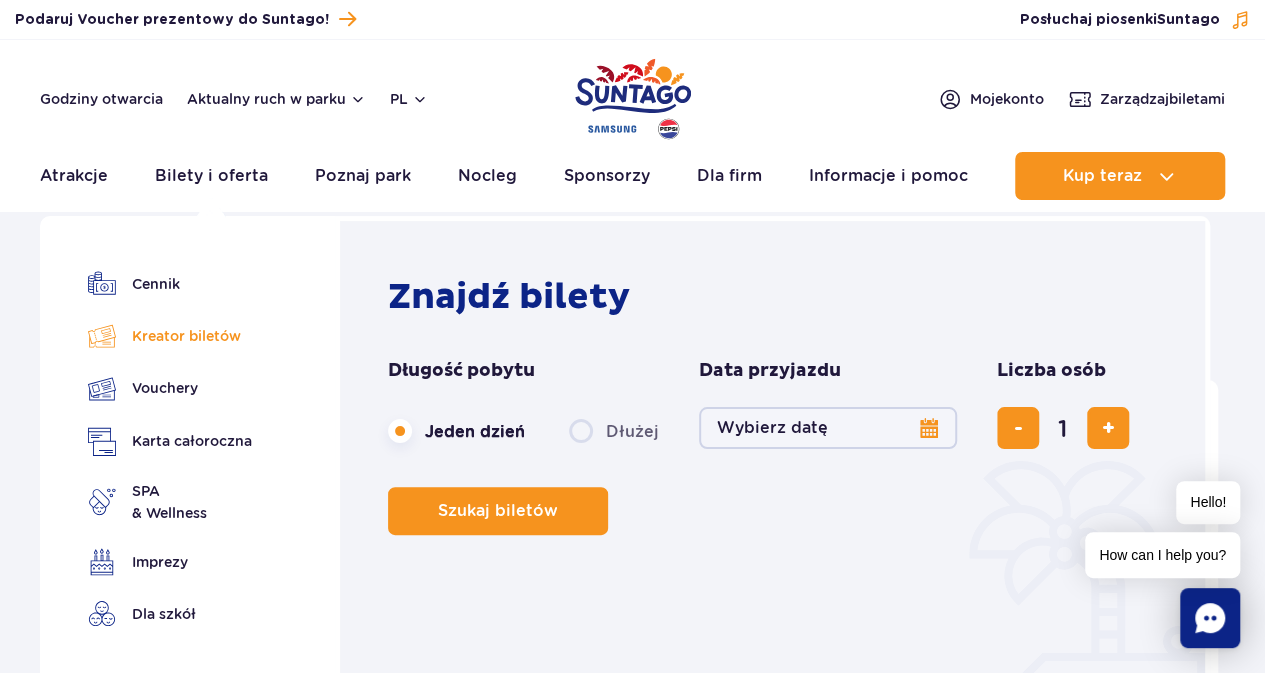 click on "Kreator biletów" at bounding box center [170, 336] 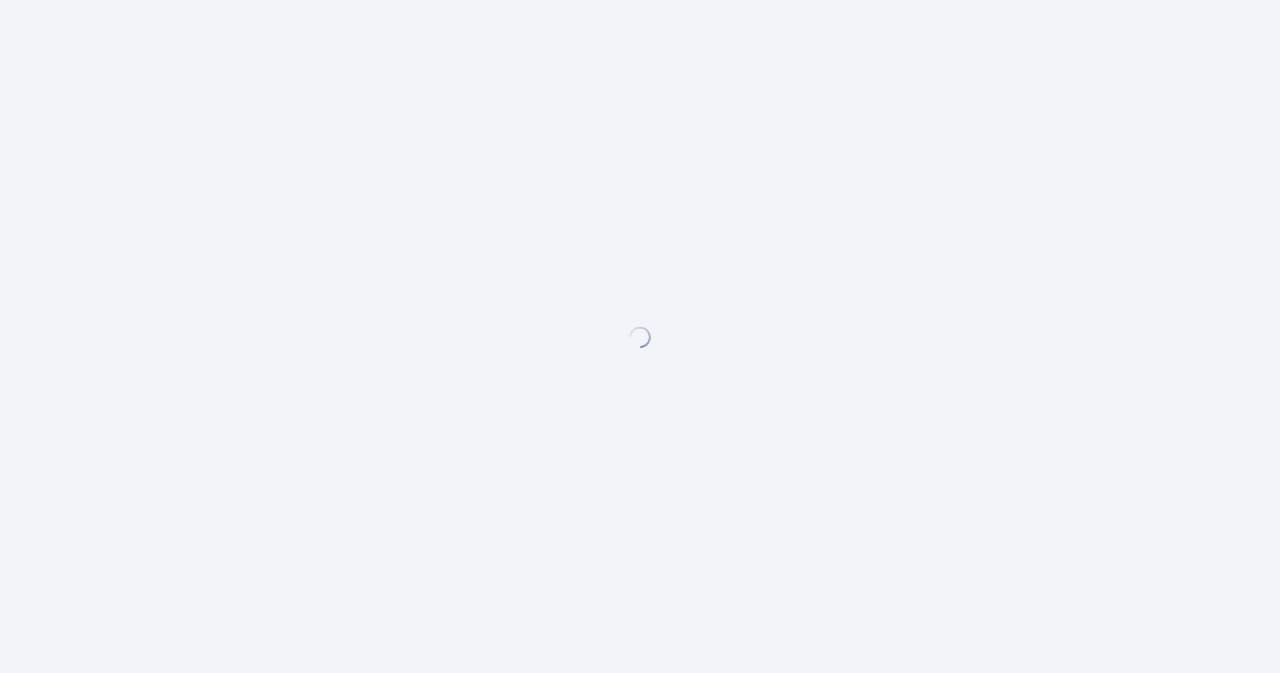 scroll, scrollTop: 0, scrollLeft: 0, axis: both 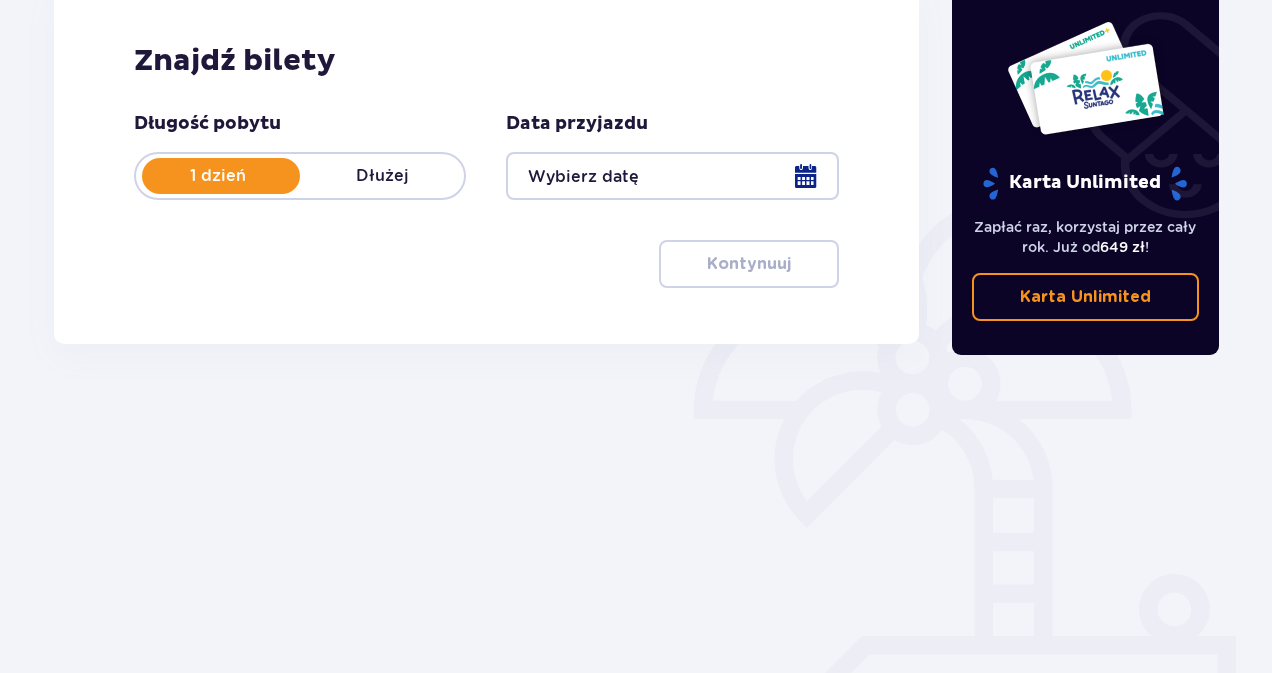click at bounding box center [672, 176] 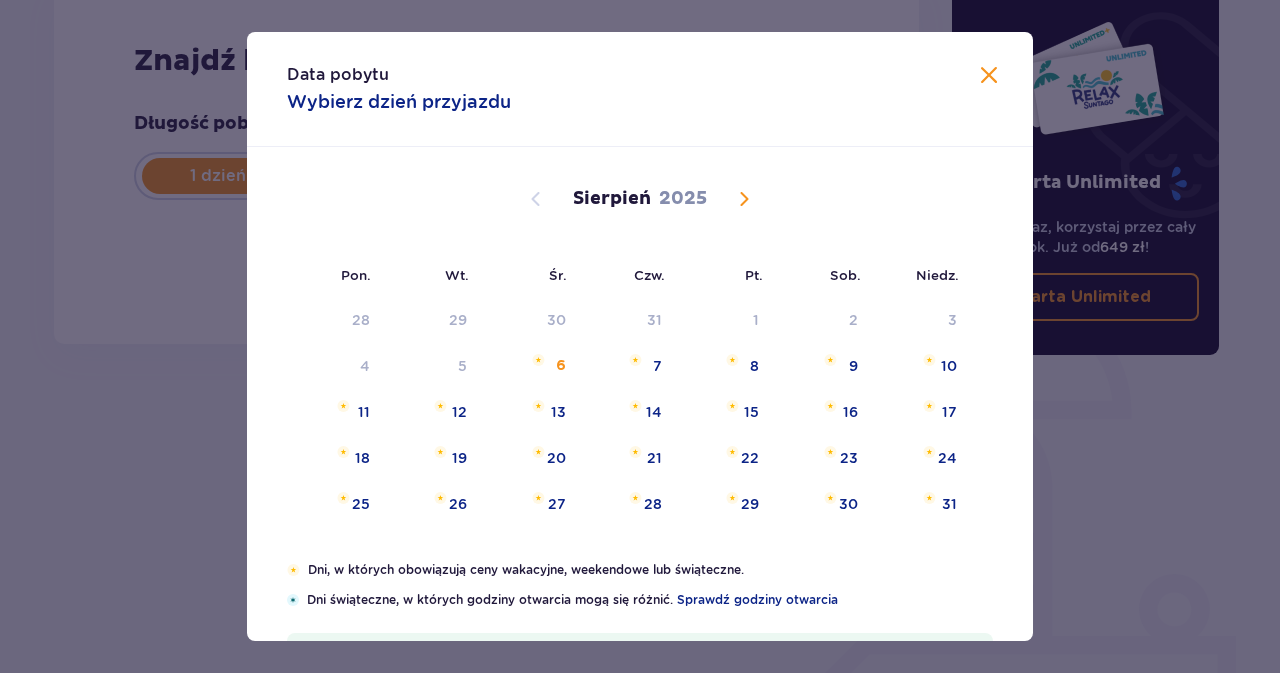 click at bounding box center [989, 76] 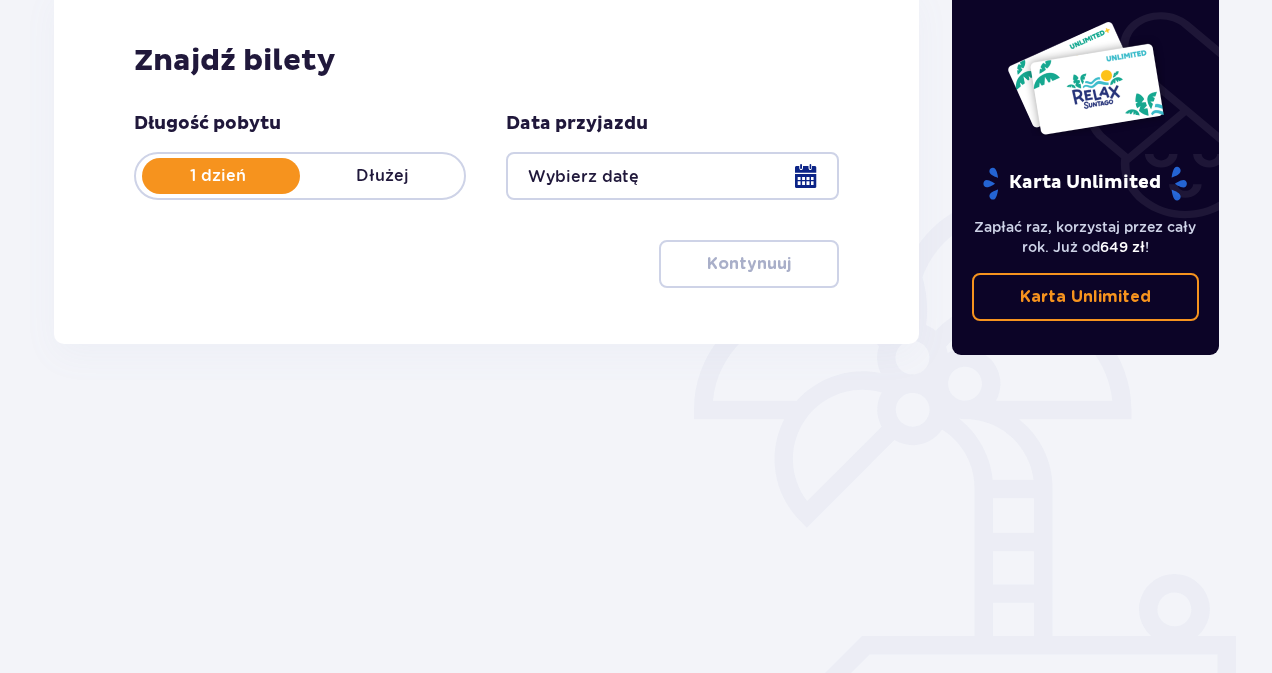 click at bounding box center (672, 176) 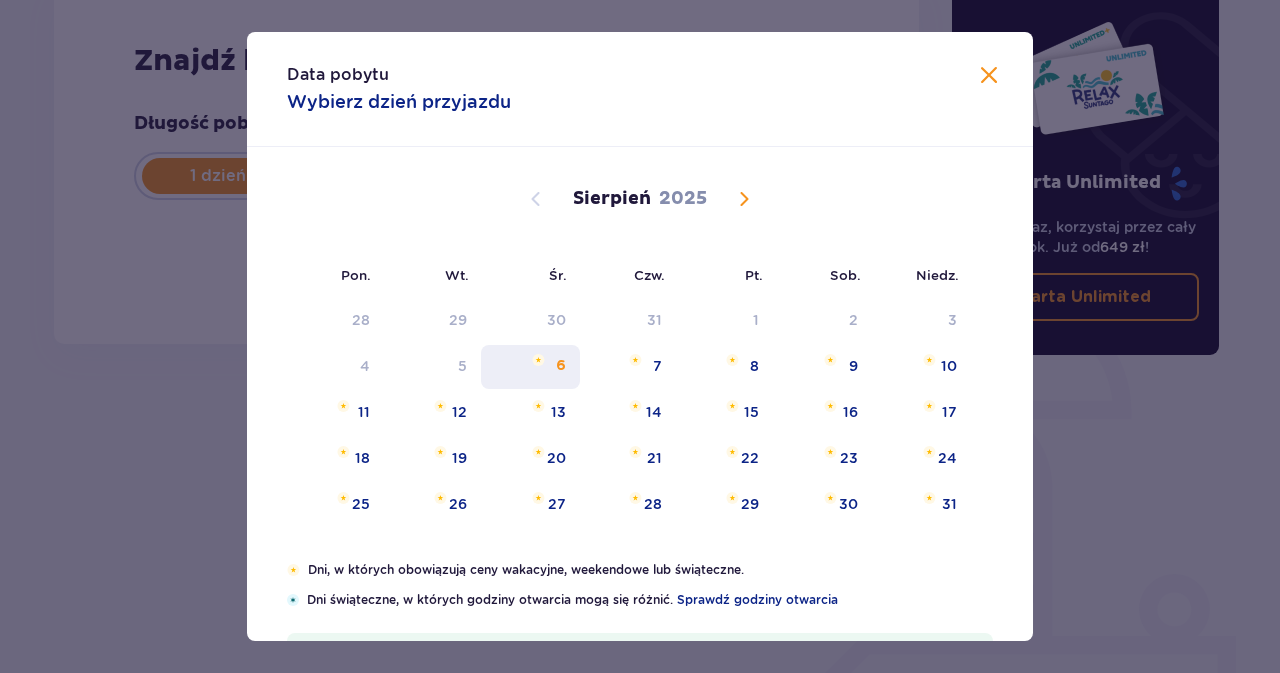 click on "6" at bounding box center [561, 366] 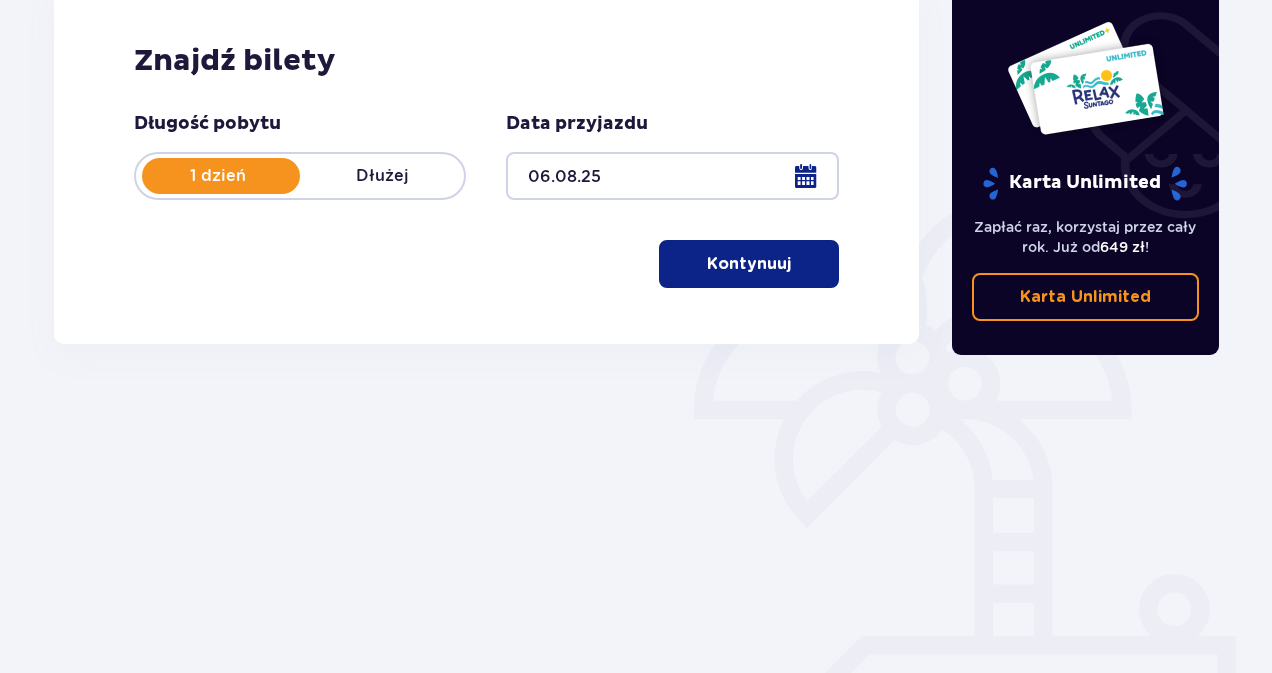 click on "Kontynuuj" at bounding box center [749, 264] 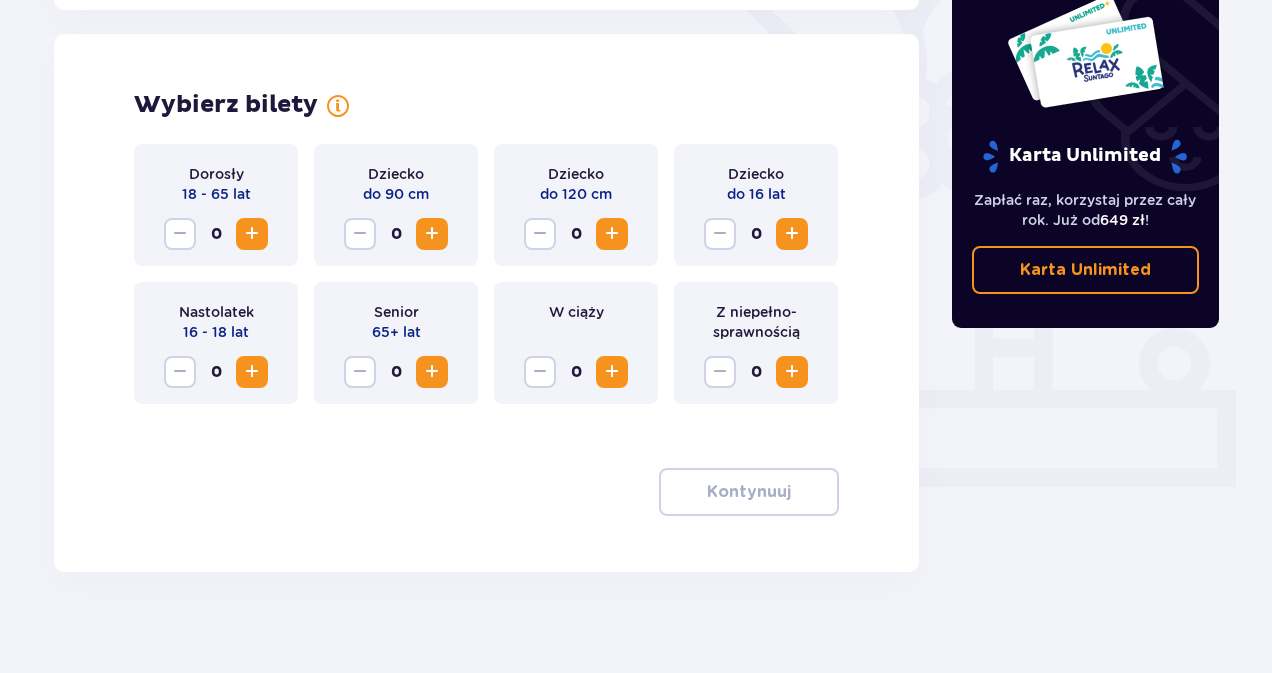 scroll, scrollTop: 556, scrollLeft: 0, axis: vertical 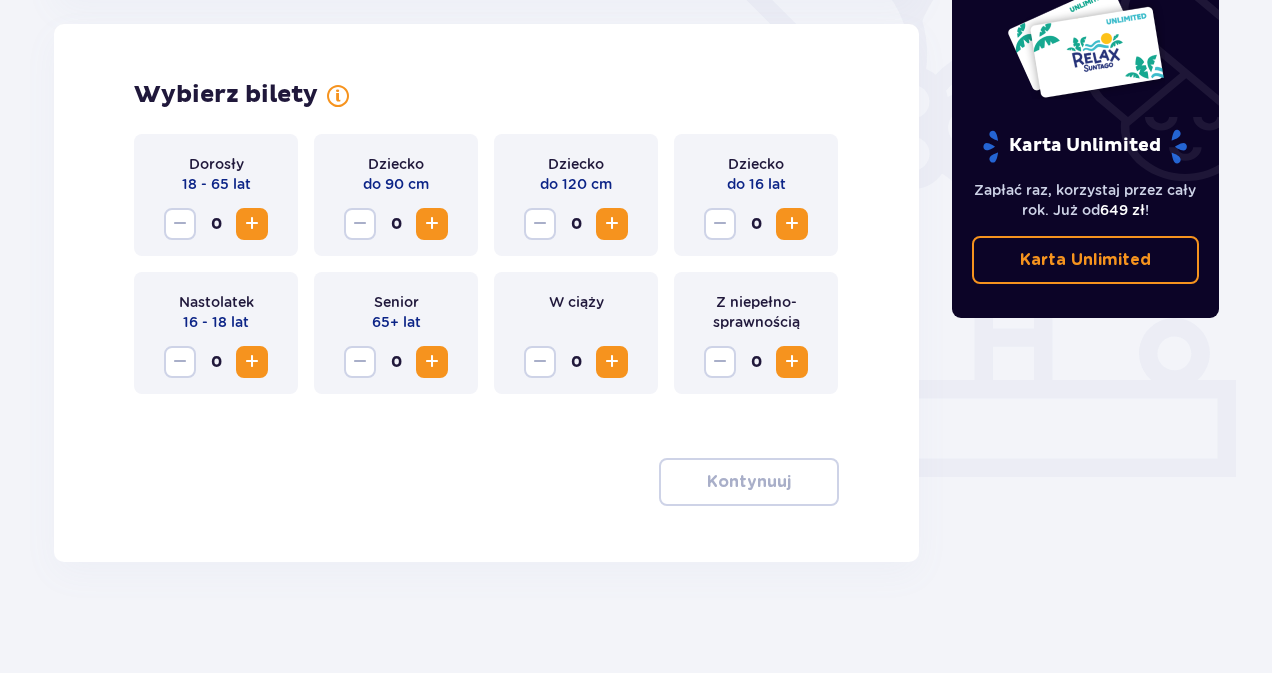 click at bounding box center [252, 224] 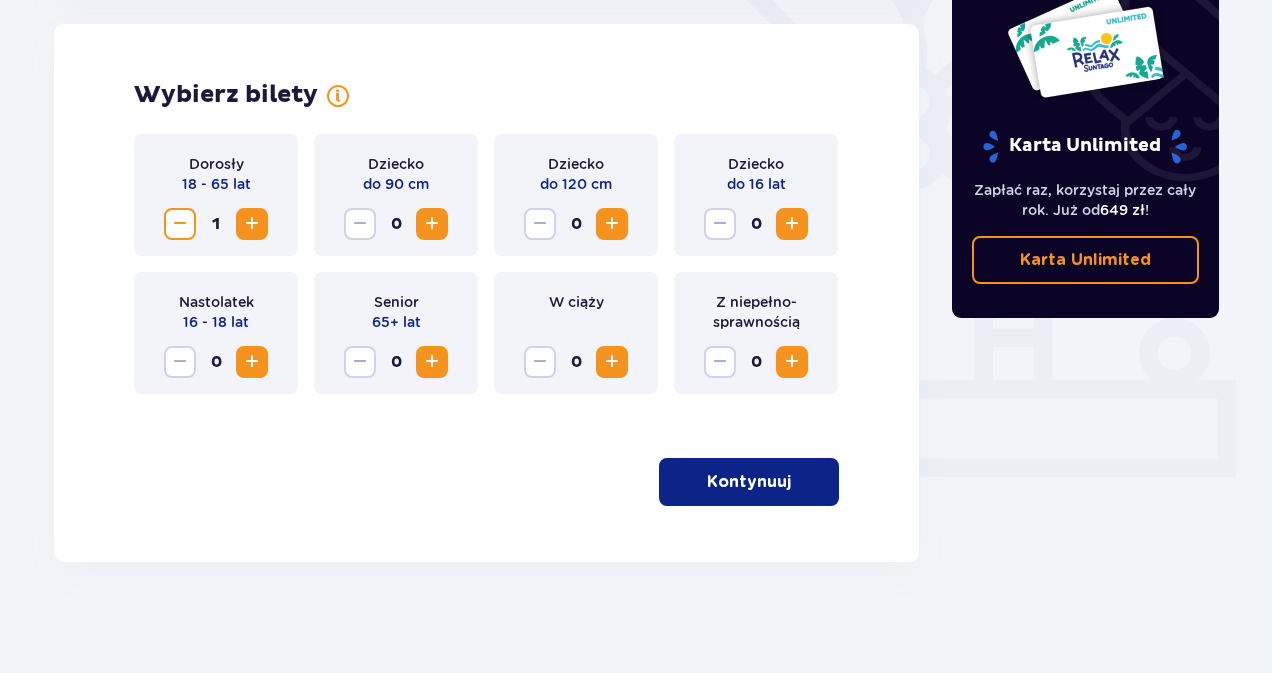 click on "Kontynuuj" at bounding box center [749, 482] 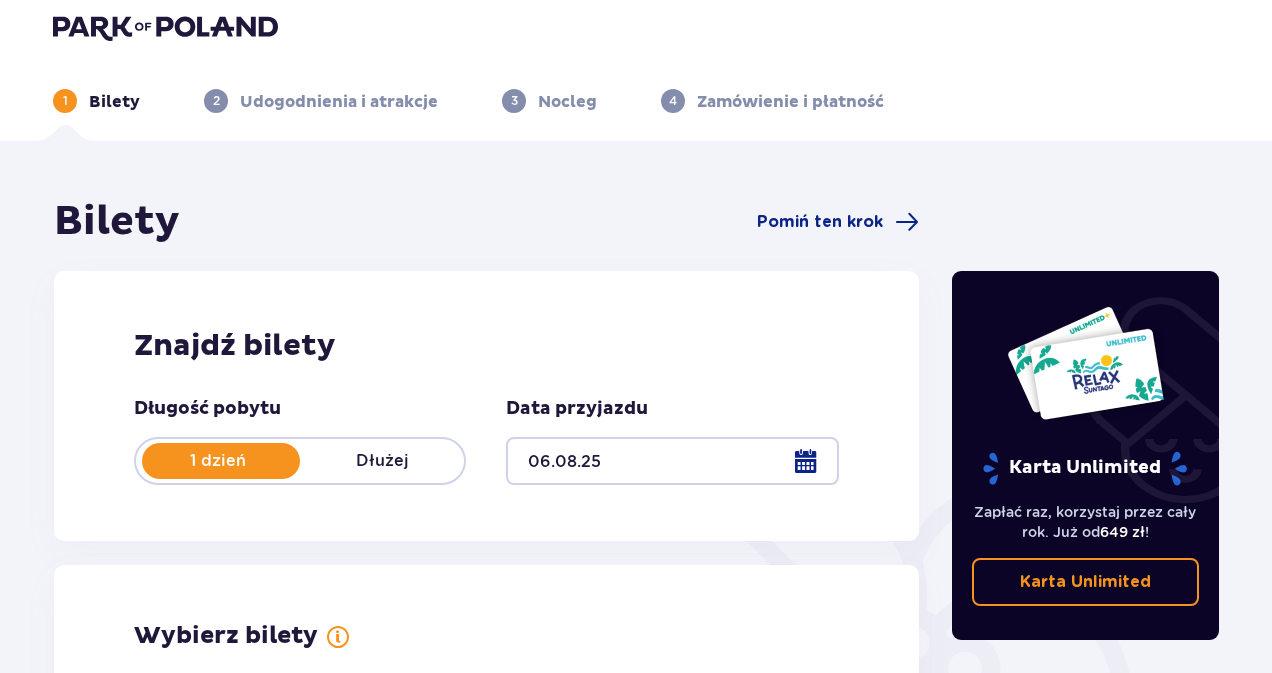 scroll, scrollTop: 0, scrollLeft: 0, axis: both 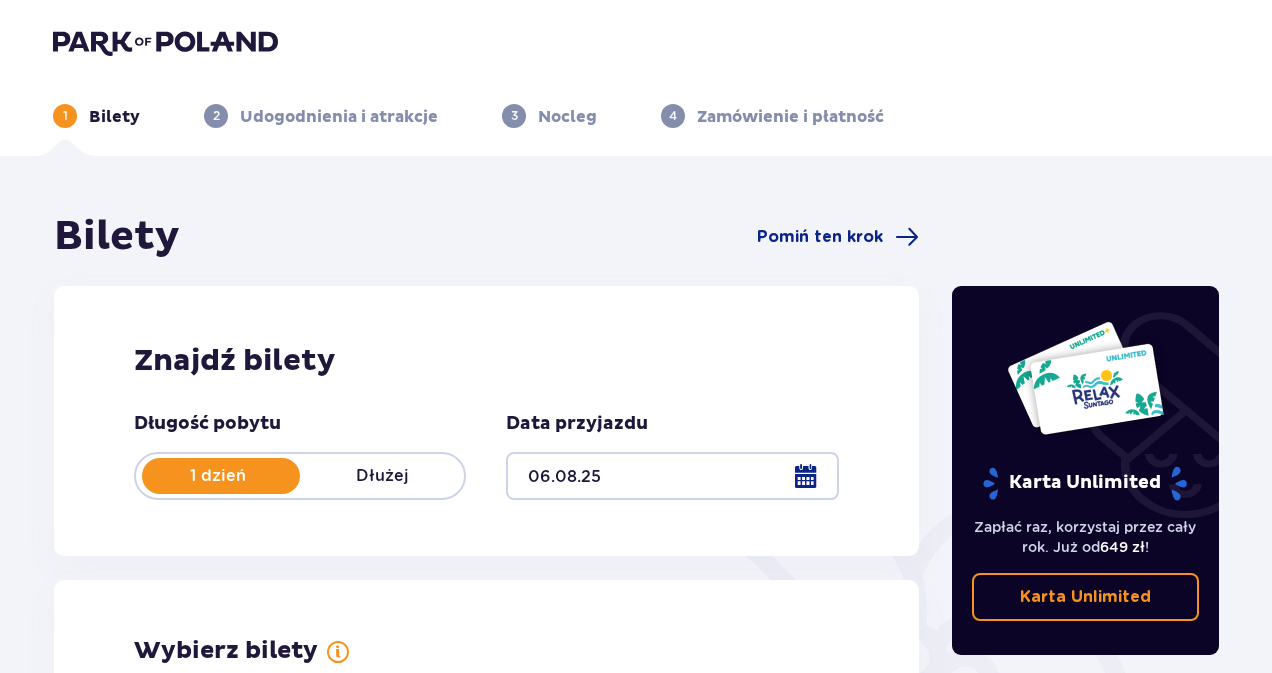 click on "Udogodnienia i atrakcje" at bounding box center [339, 117] 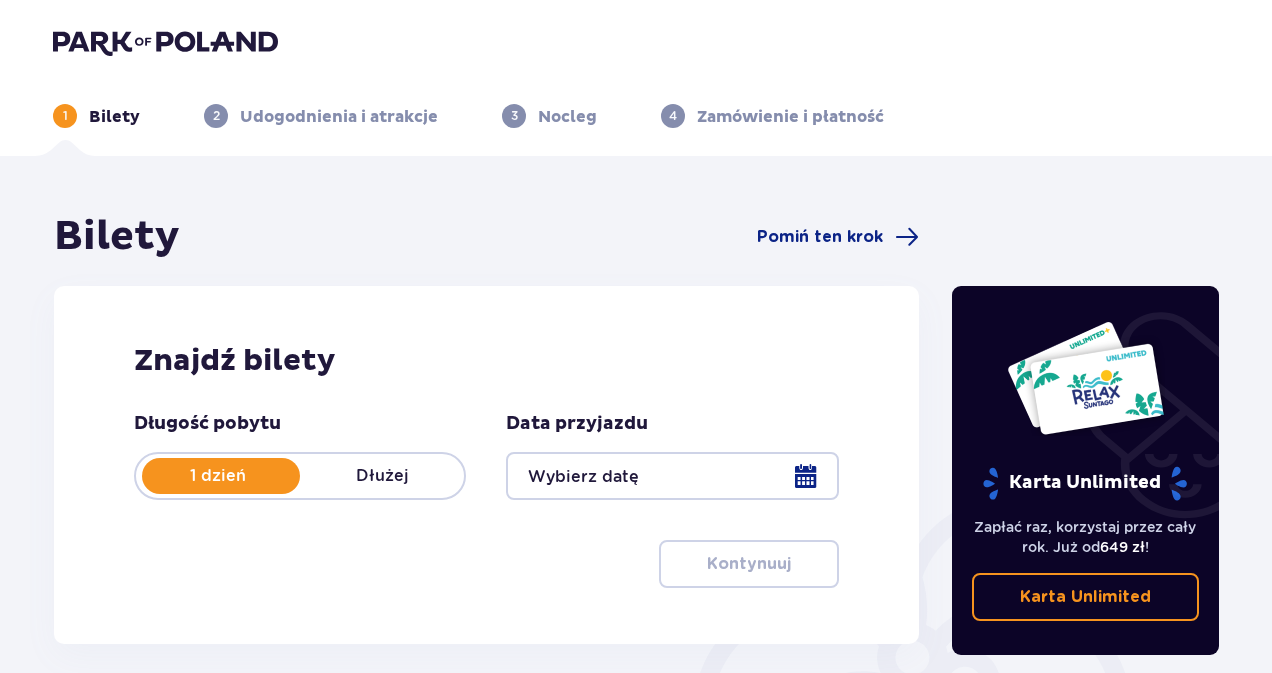 scroll, scrollTop: 0, scrollLeft: 0, axis: both 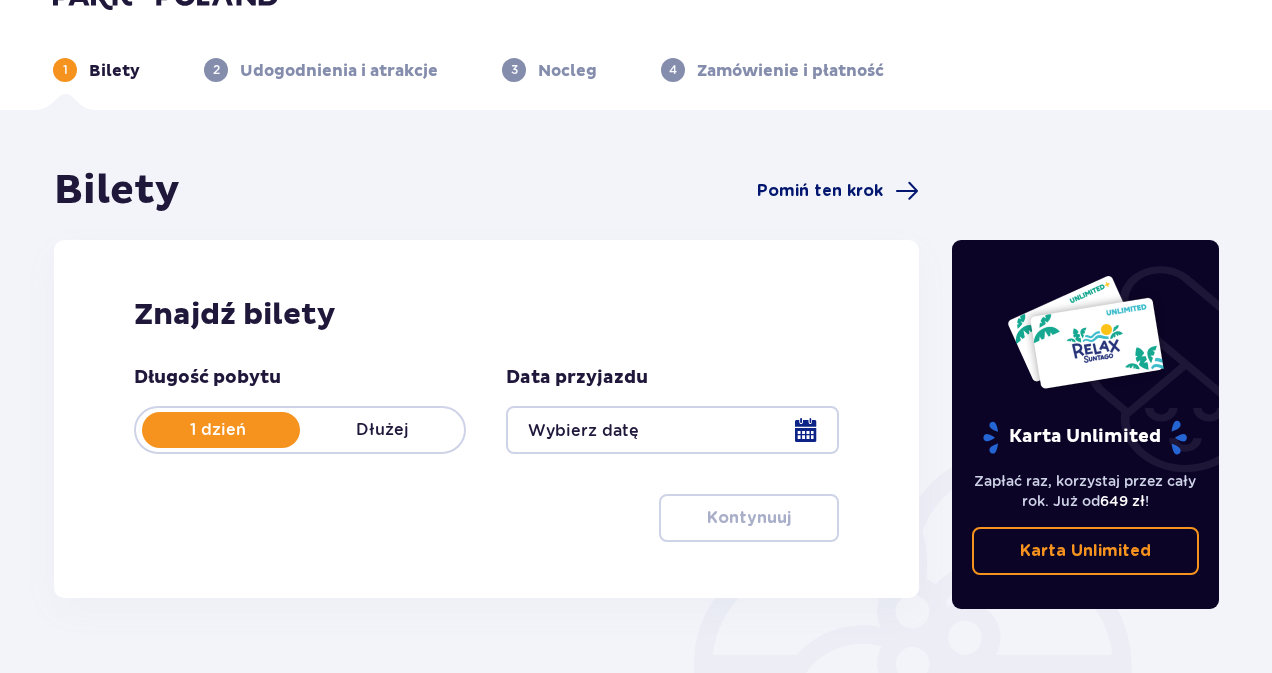 click on "Pomiń ten krok" at bounding box center (820, 191) 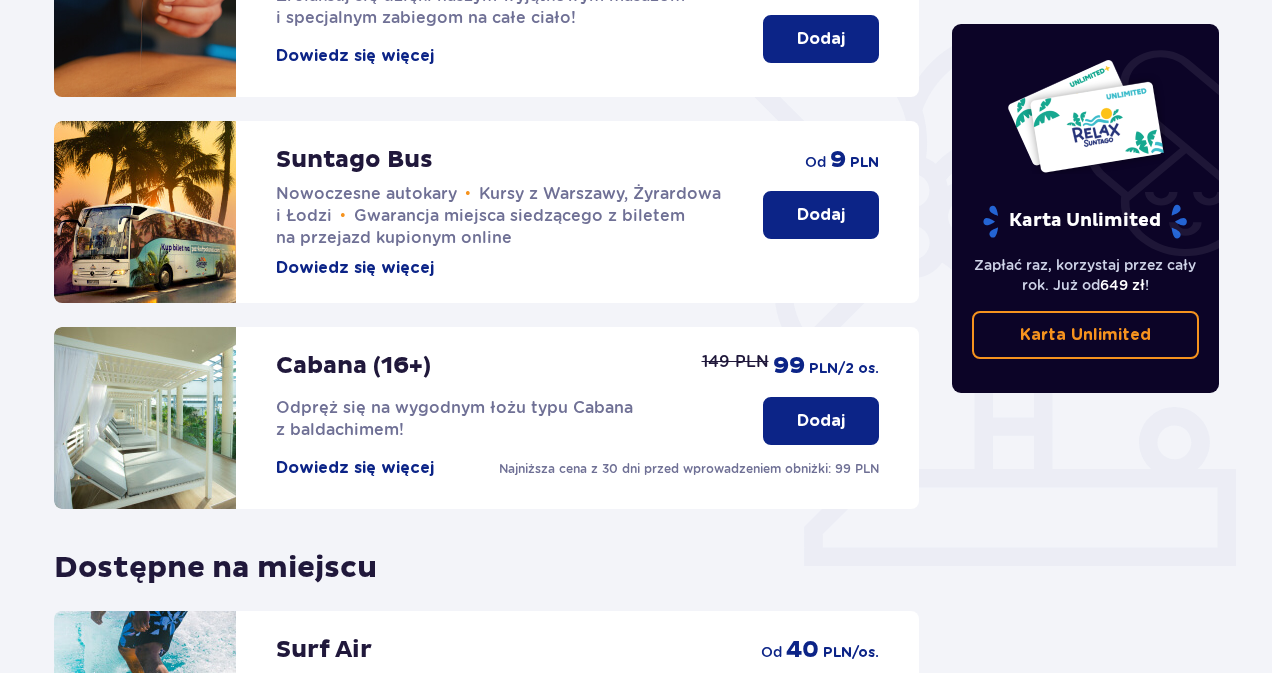 scroll, scrollTop: 500, scrollLeft: 0, axis: vertical 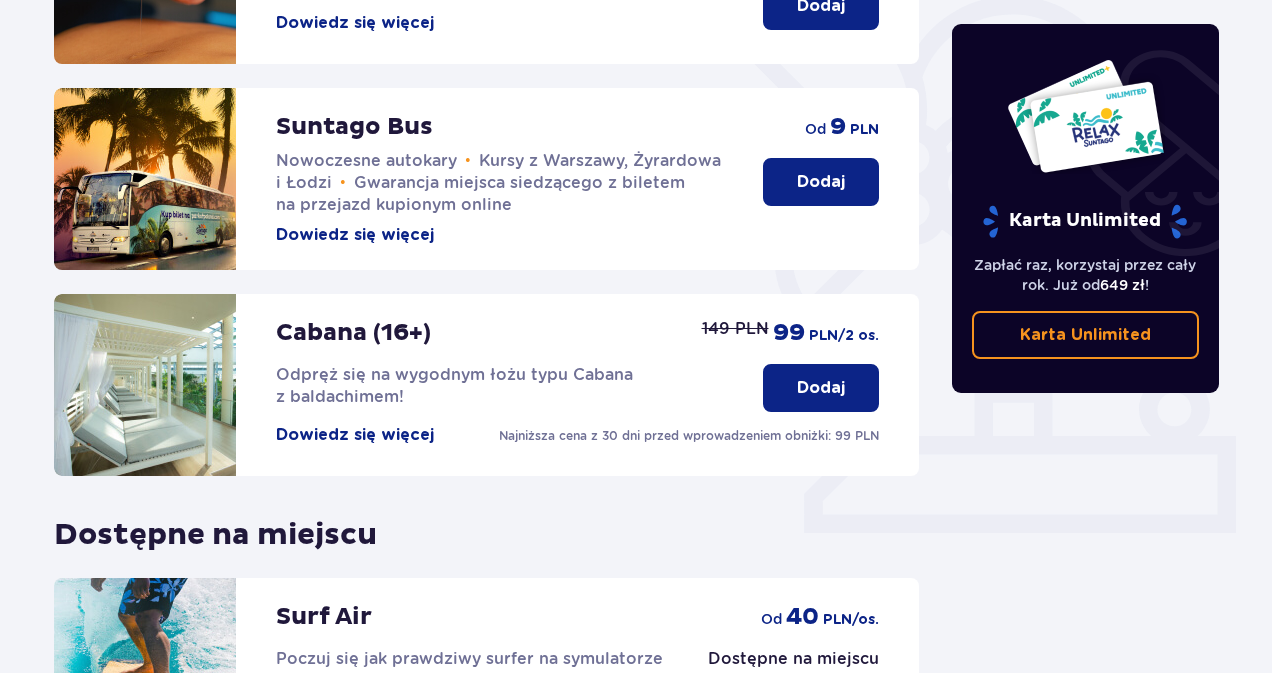 click on "Karta Unlimited Zapłać raz, korzystaj przez cały rok. Już od  649 zł ! Karta Unlimited" at bounding box center [1086, 272] 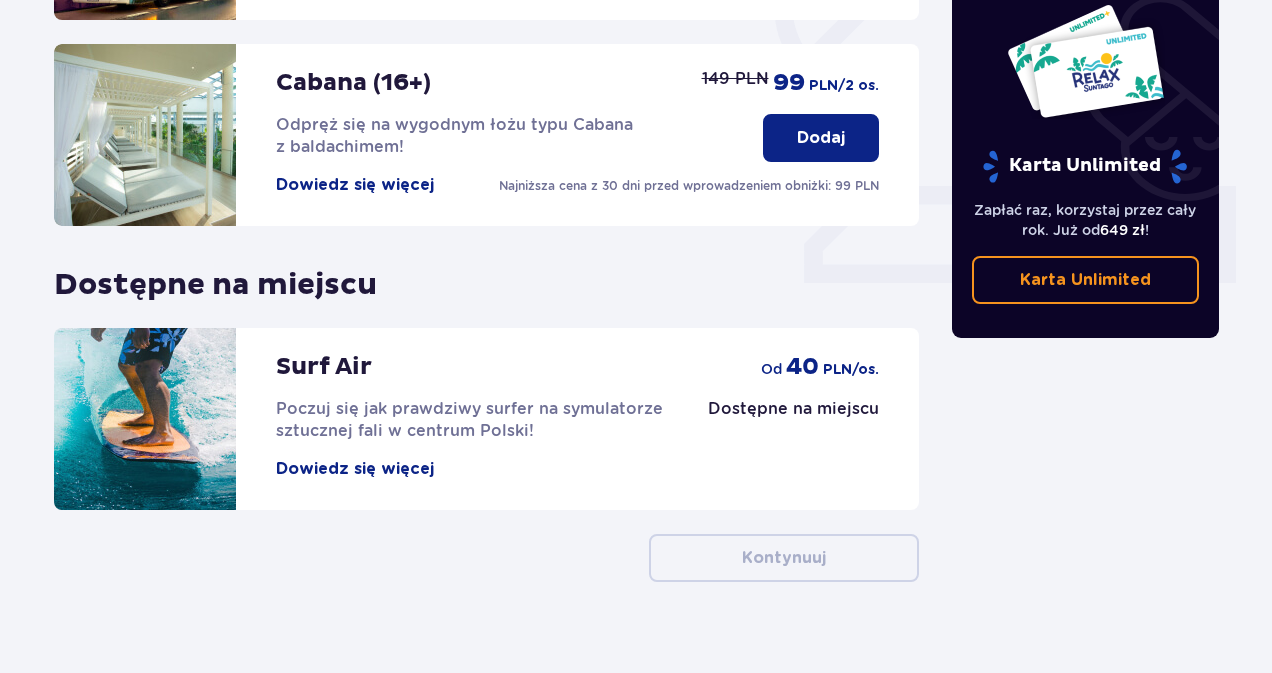 scroll, scrollTop: 778, scrollLeft: 0, axis: vertical 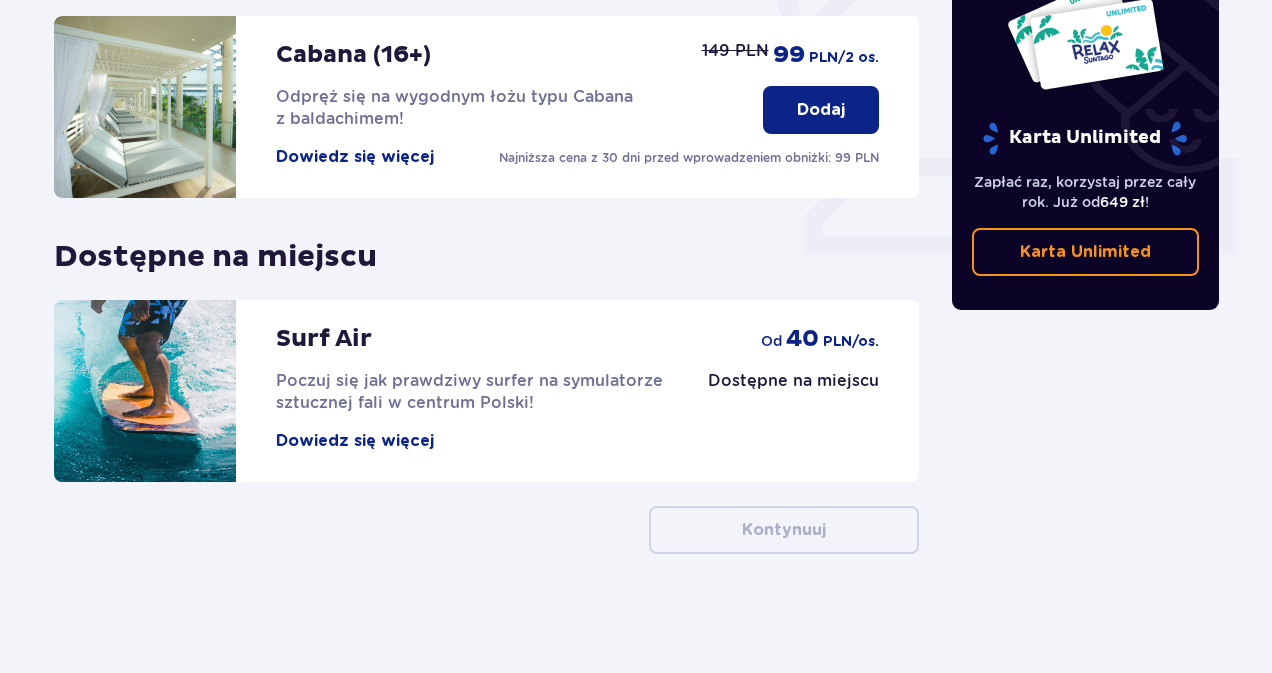 click on "Dowiedz się więcej" at bounding box center [355, 441] 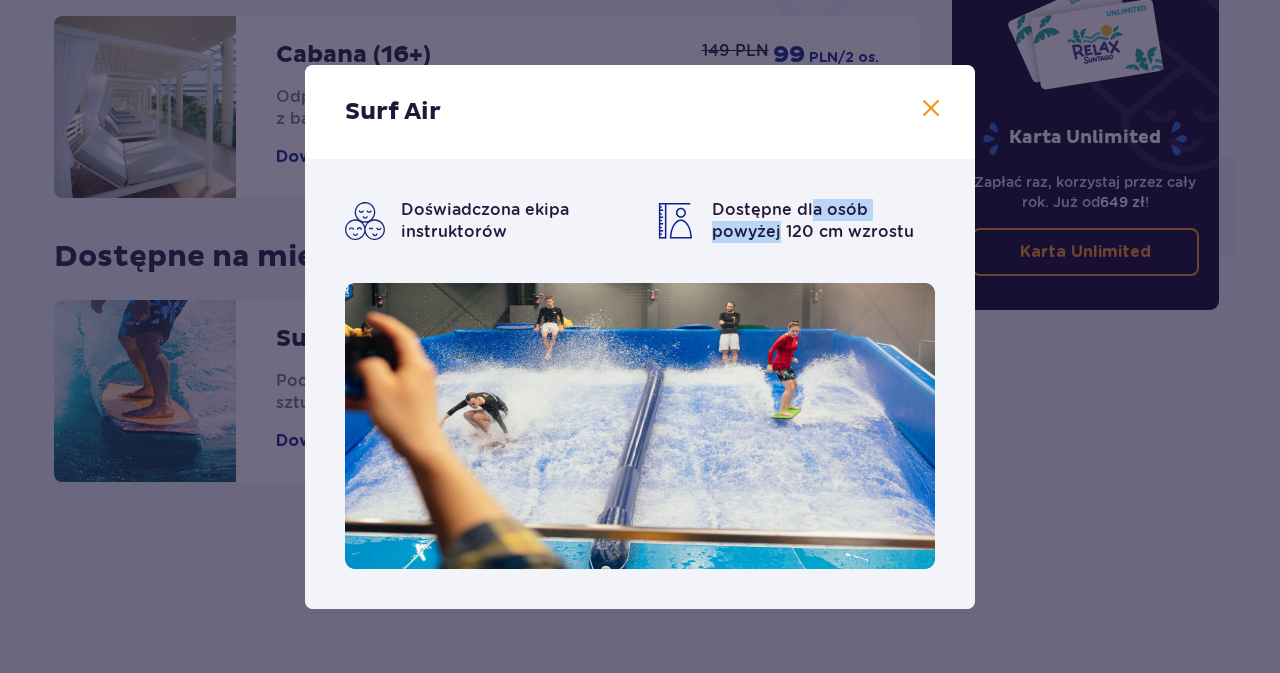 drag, startPoint x: 809, startPoint y: 199, endPoint x: 960, endPoint y: 207, distance: 151.21178 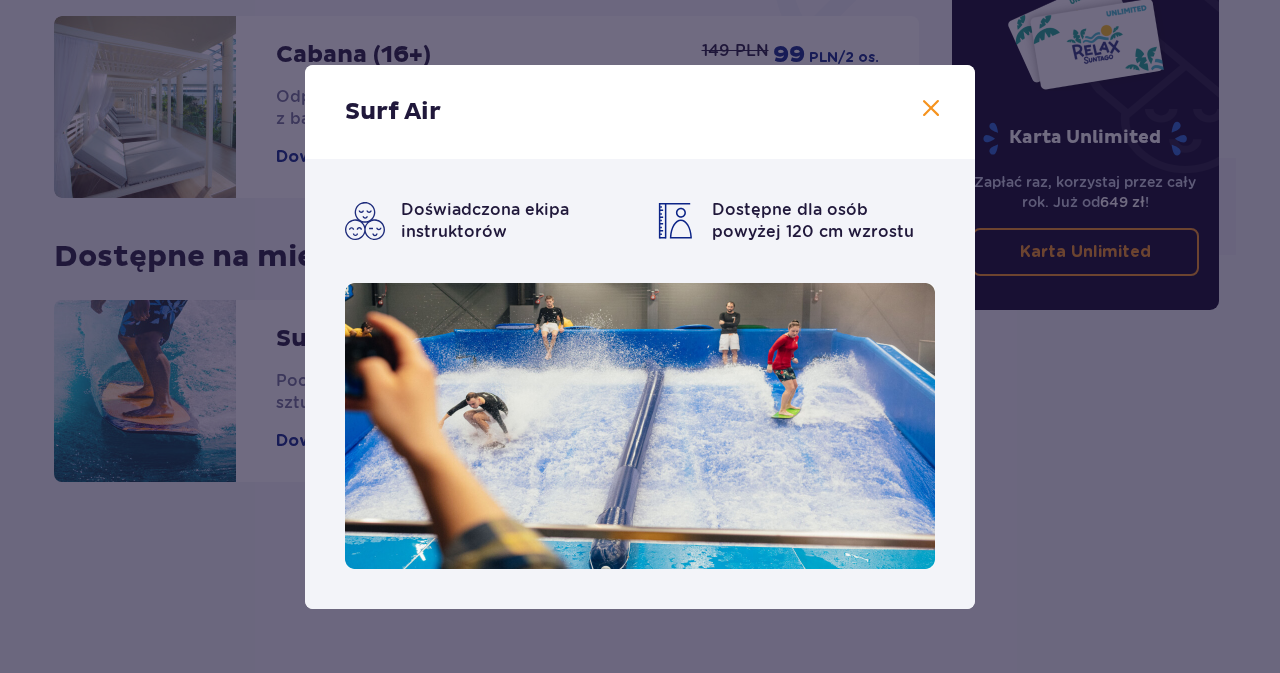 click on "Surf Air" at bounding box center (640, 112) 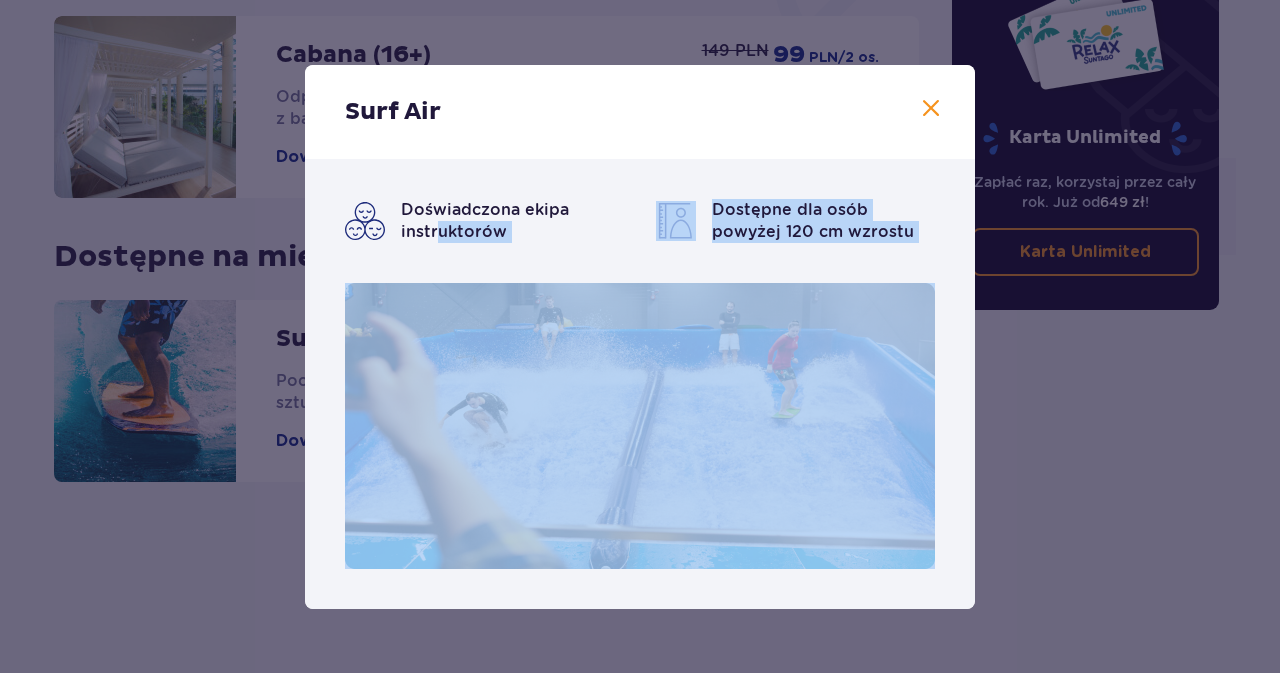 drag, startPoint x: 436, startPoint y: 240, endPoint x: 558, endPoint y: 269, distance: 125.39936 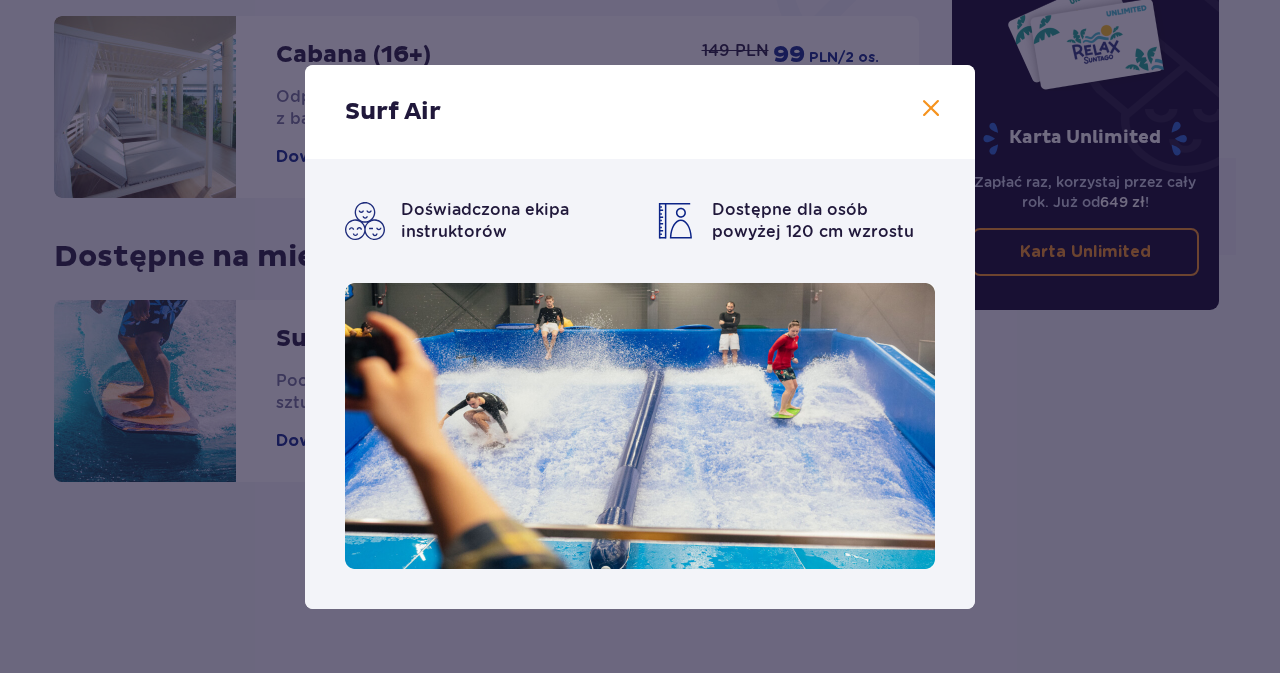click on "Surf Air" at bounding box center (640, 112) 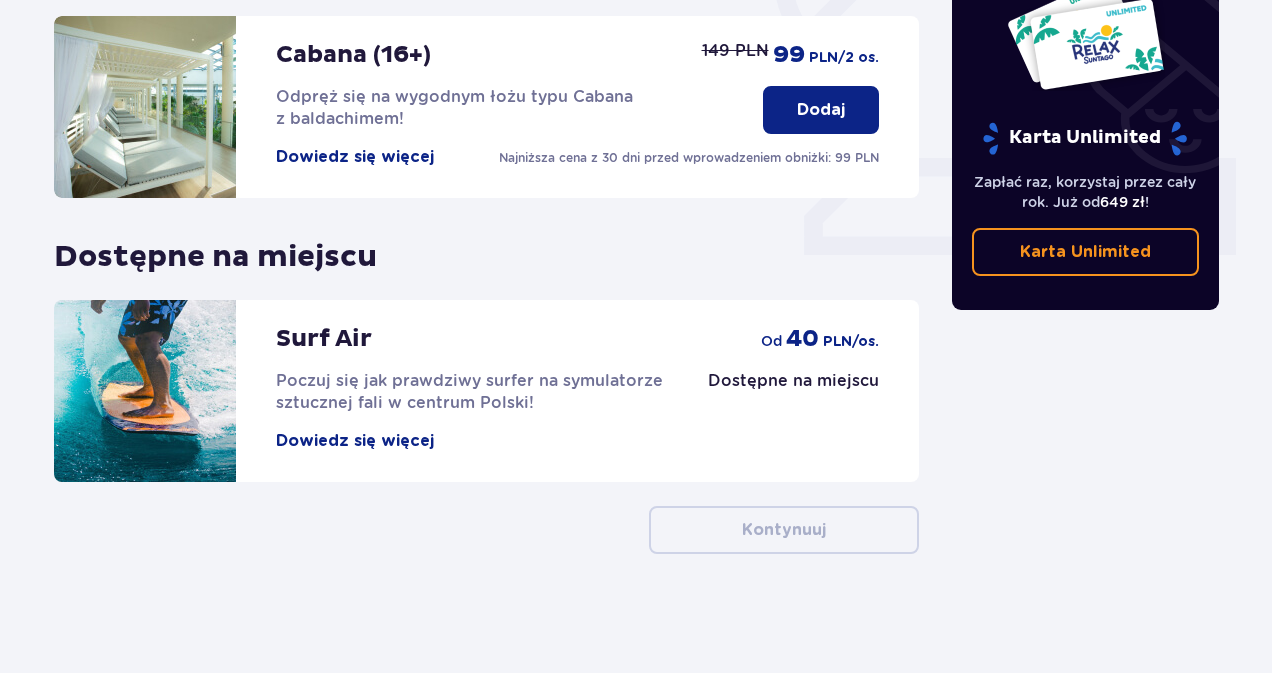 drag, startPoint x: 1158, startPoint y: 511, endPoint x: 1102, endPoint y: 501, distance: 56.88585 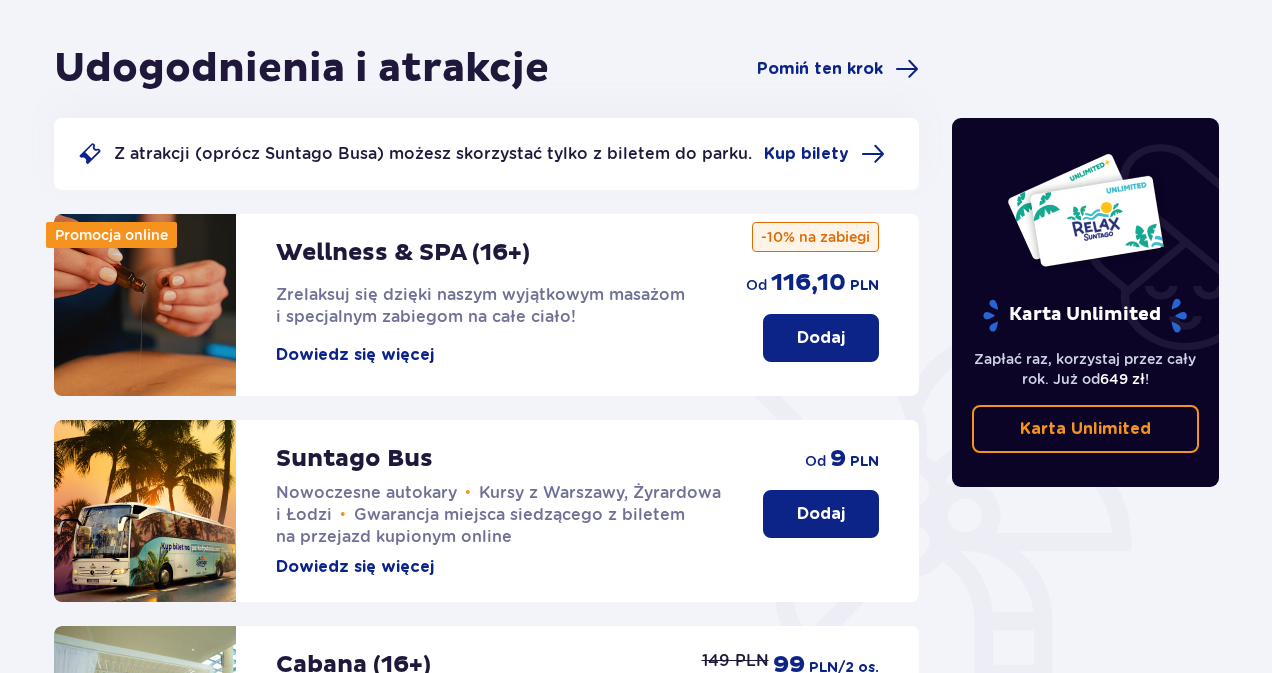 scroll, scrollTop: 0, scrollLeft: 0, axis: both 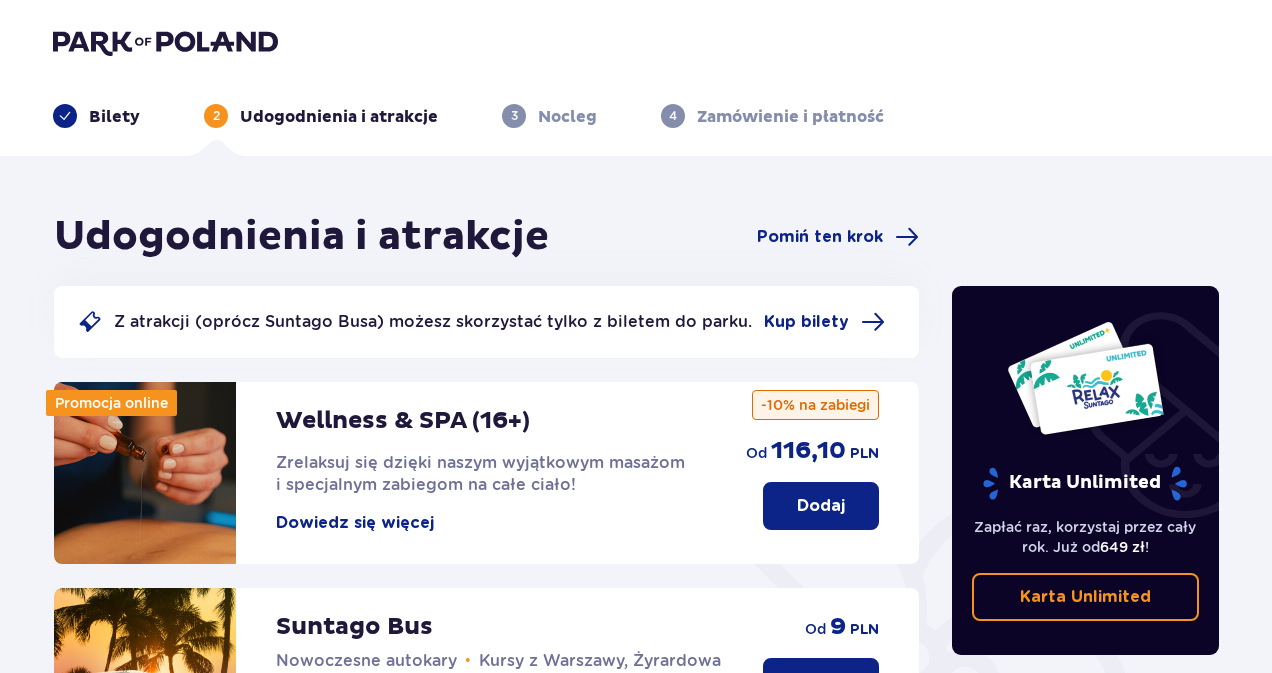 drag, startPoint x: 573, startPoint y: 0, endPoint x: 583, endPoint y: 110, distance: 110.45361 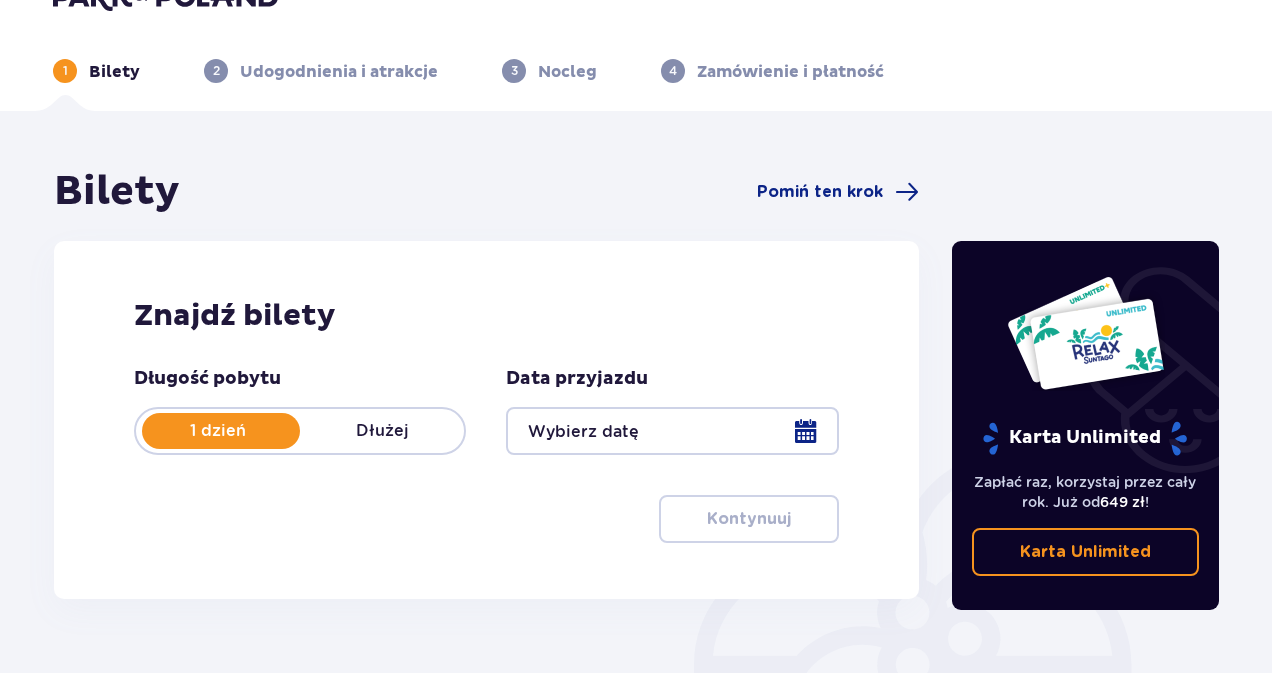 scroll, scrollTop: 46, scrollLeft: 0, axis: vertical 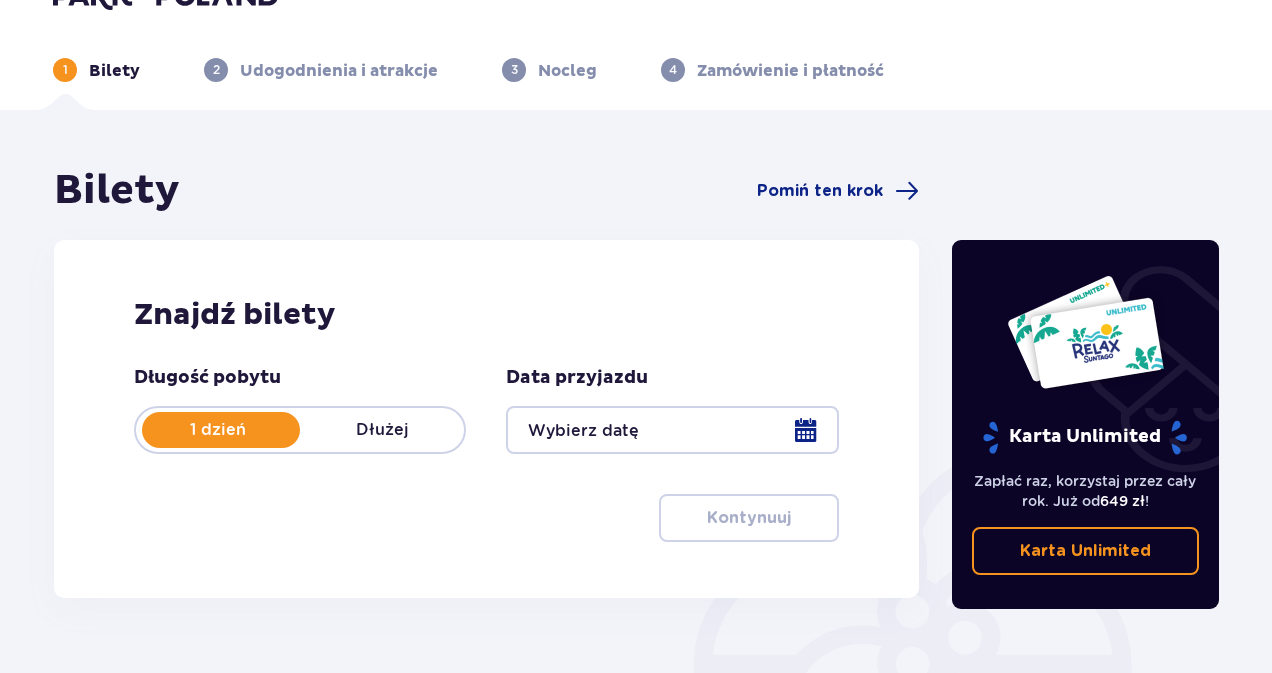 click on "Bilety Pomiń ten krok Znajdź bilety Długość pobytu 1 dzień Dłużej Data przyjazdu Kontynuuj Karta Unlimited Zapłać raz, korzystaj przez cały rok. Już od  649 zł ! Karta Unlimited" at bounding box center (636, 541) 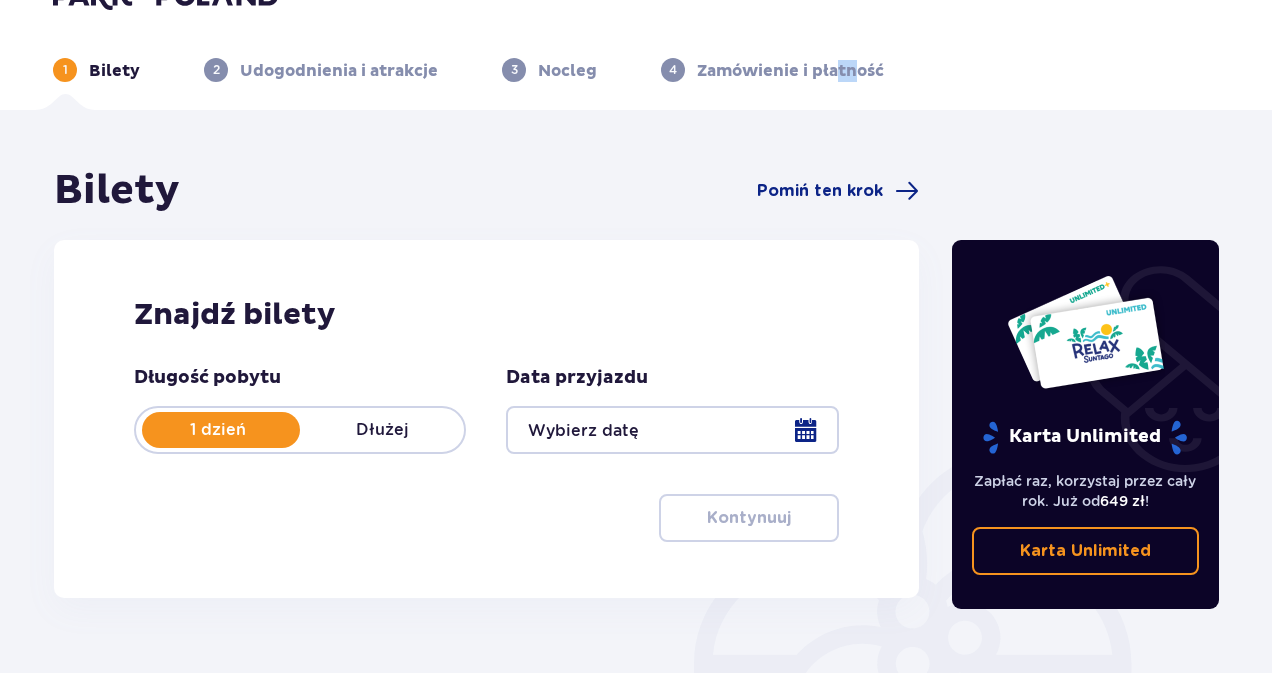 drag, startPoint x: 853, startPoint y: 60, endPoint x: 832, endPoint y: 63, distance: 21.213203 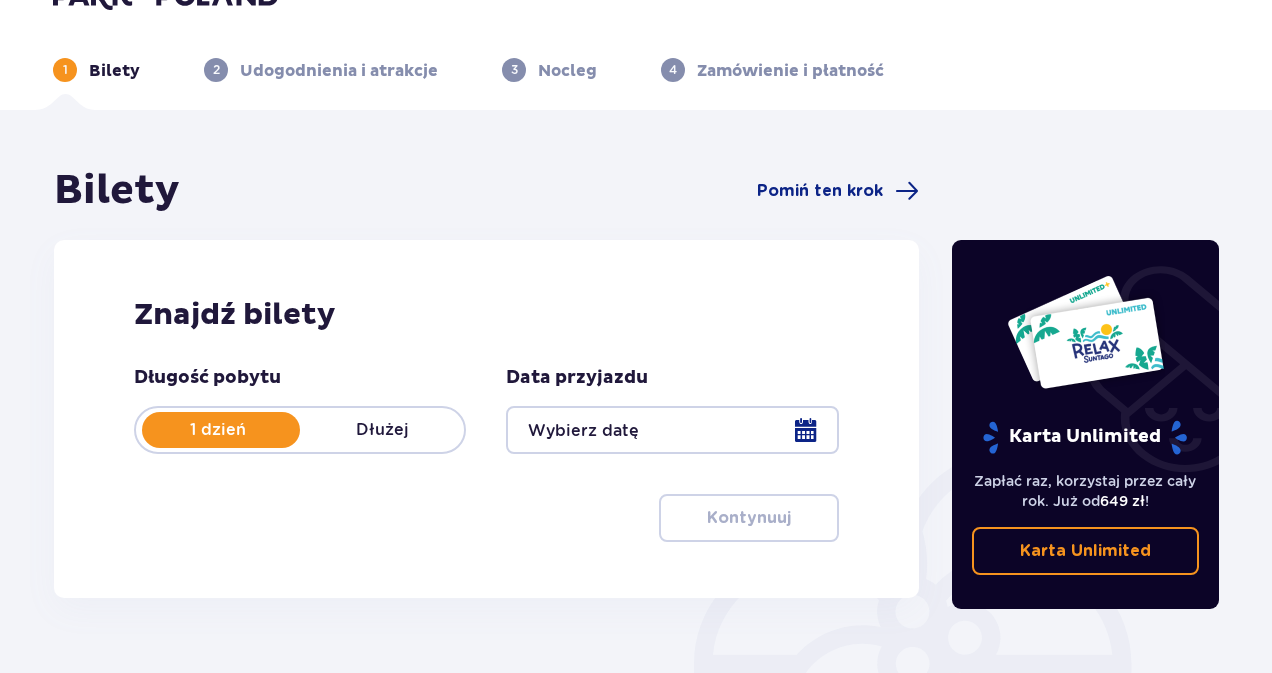 click on "1 Bilety 2 Udogodnienia i atrakcje 3 Nocleg 4 Zamówienie i płatność" at bounding box center [636, 32] 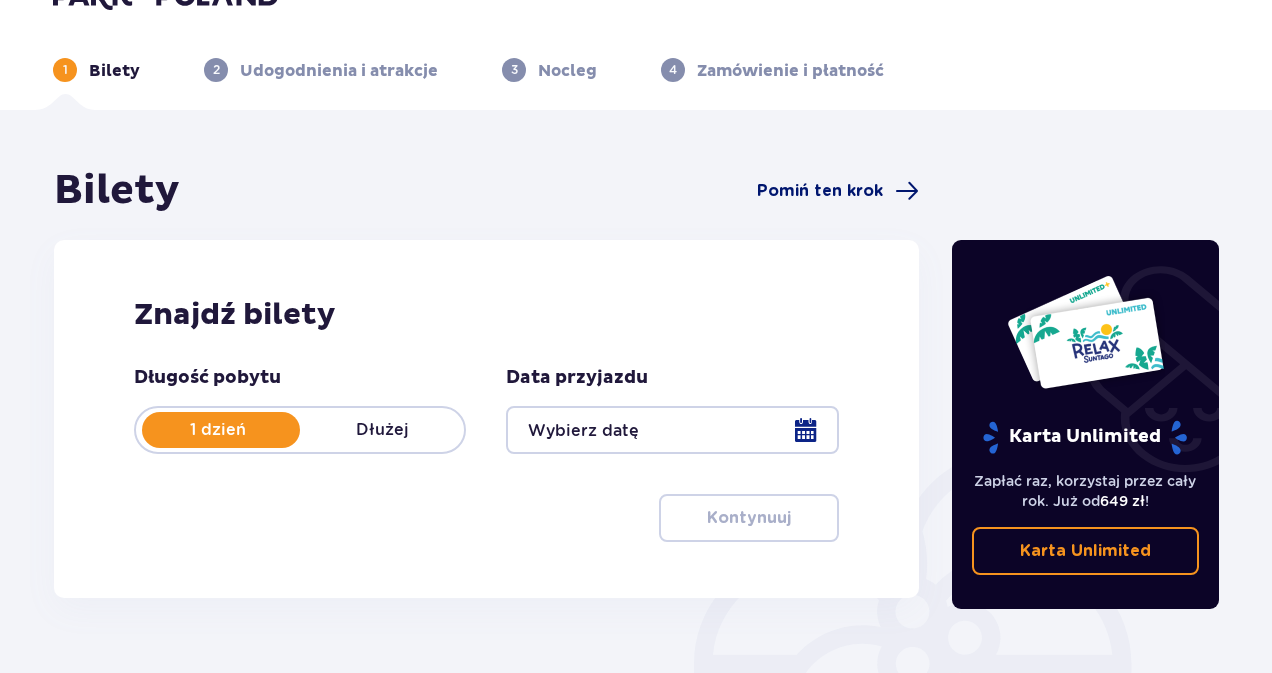click on "Pomiń ten krok" at bounding box center [820, 191] 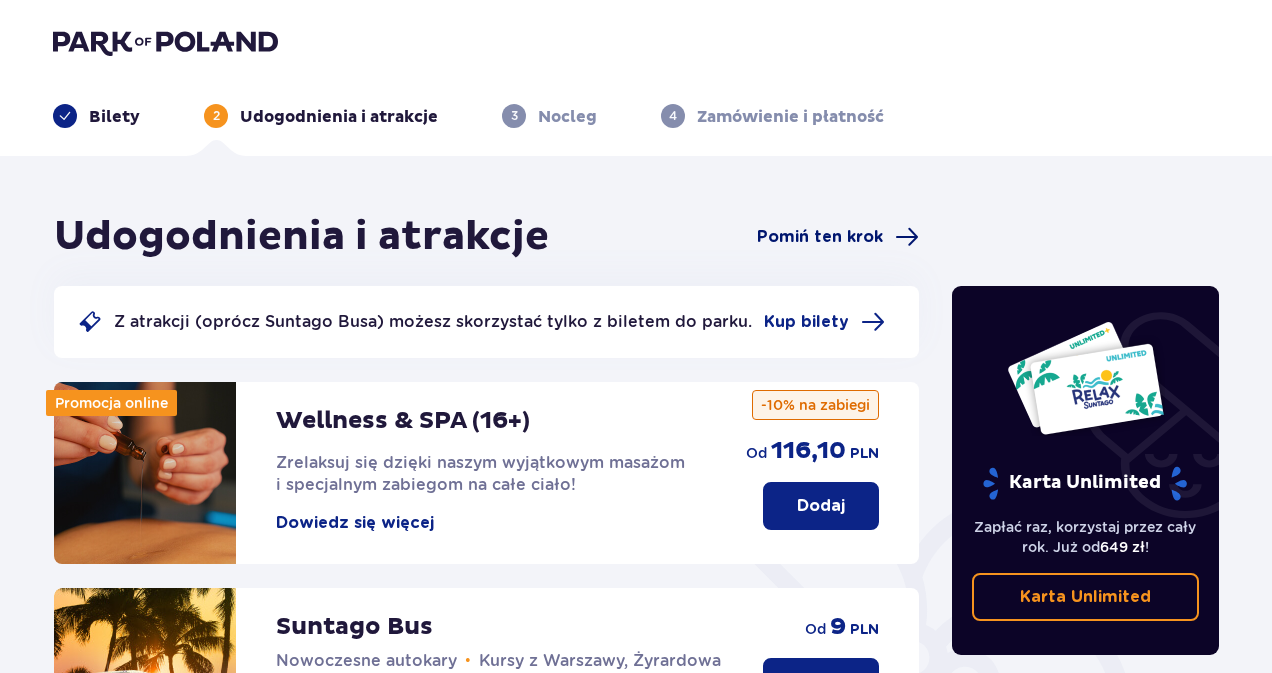 scroll, scrollTop: 0, scrollLeft: 0, axis: both 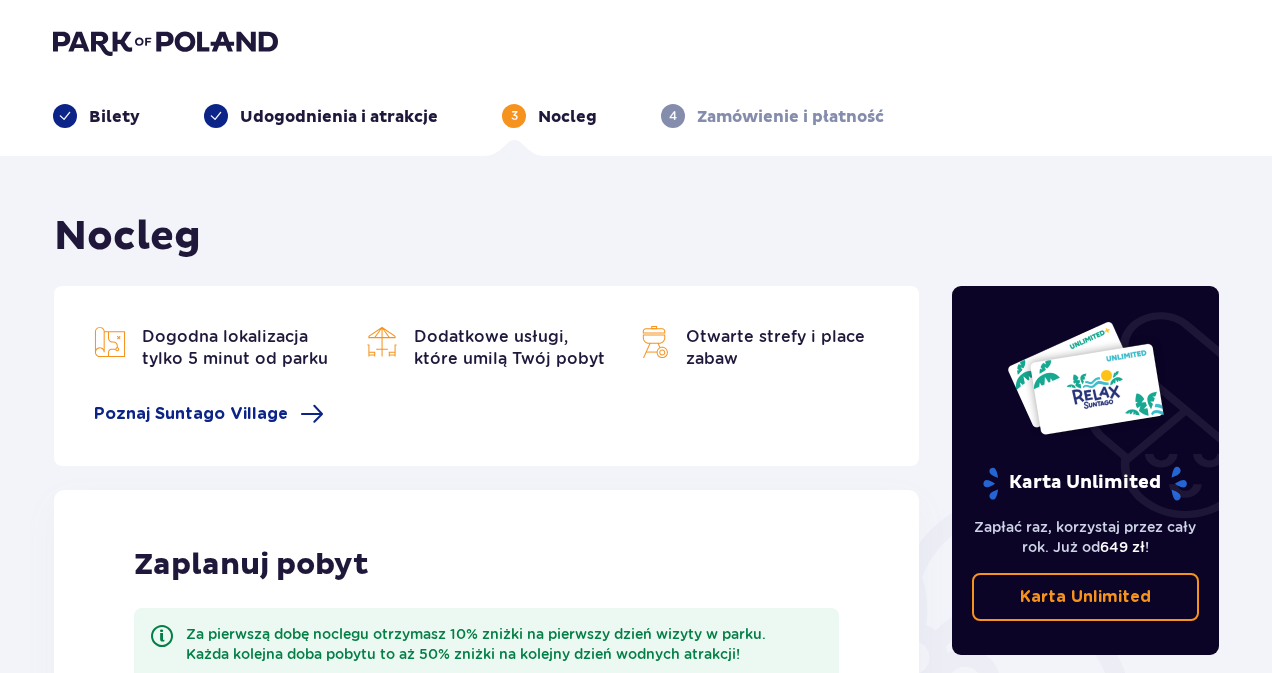 click on "Nocleg" at bounding box center (486, 237) 